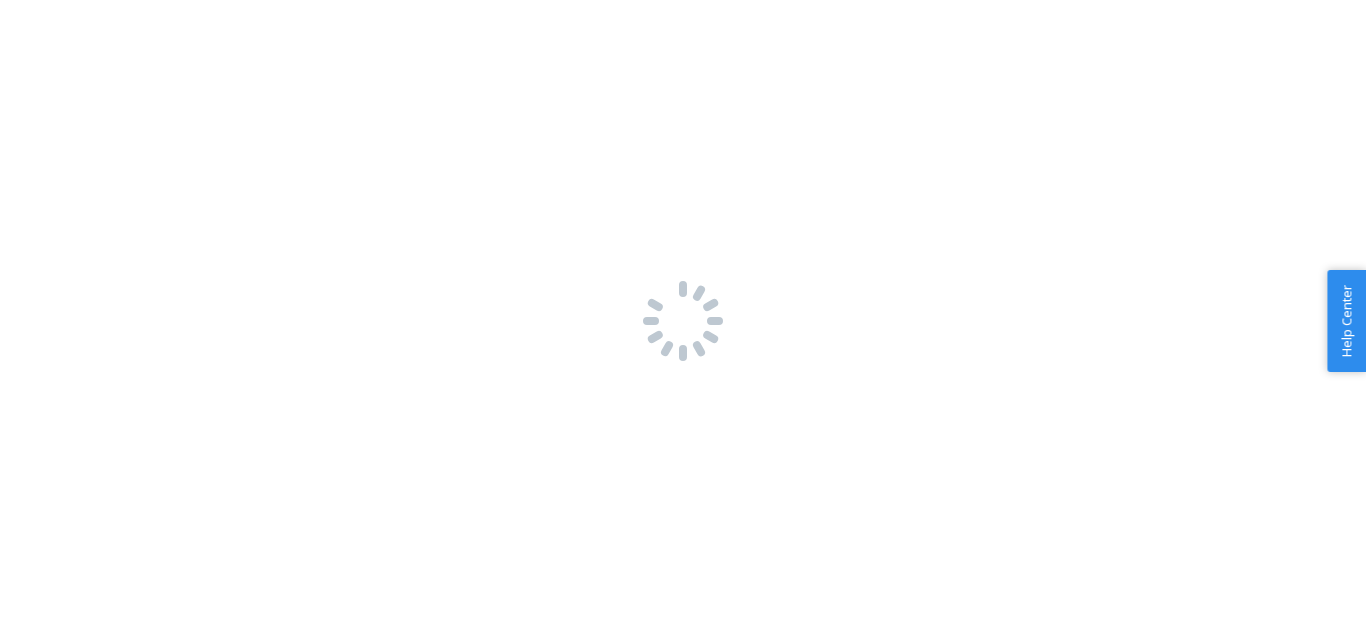 scroll, scrollTop: 0, scrollLeft: 0, axis: both 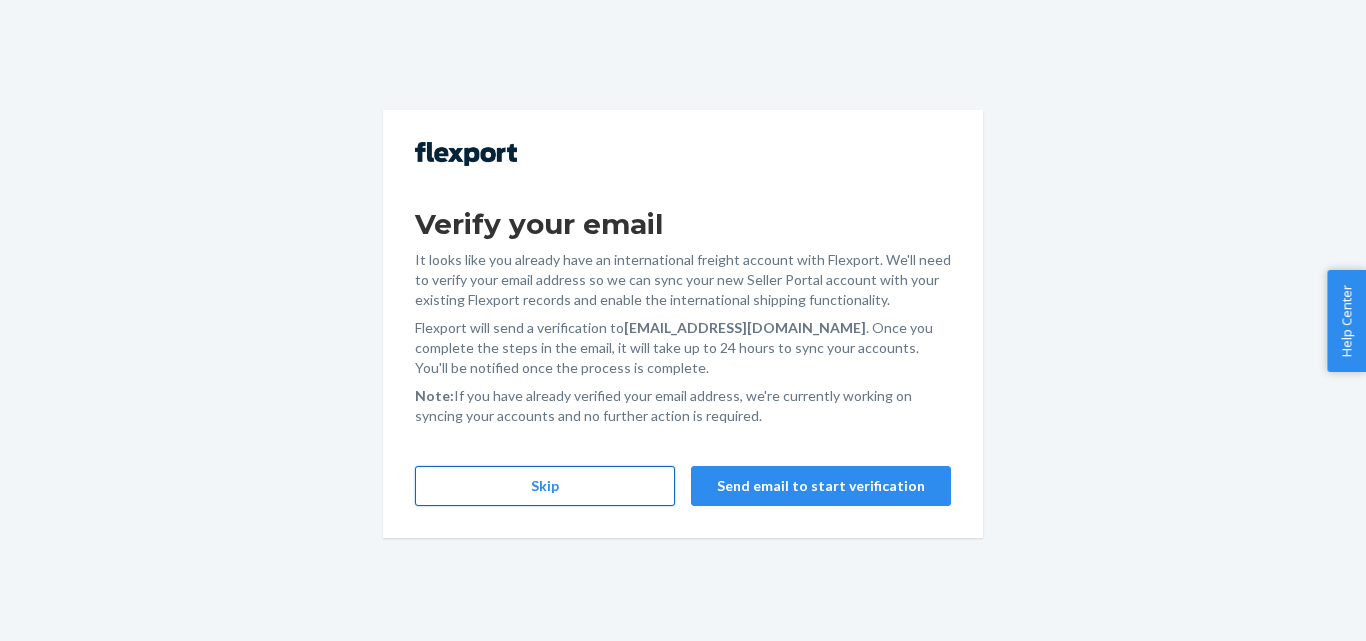 click on "Skip" at bounding box center [545, 486] 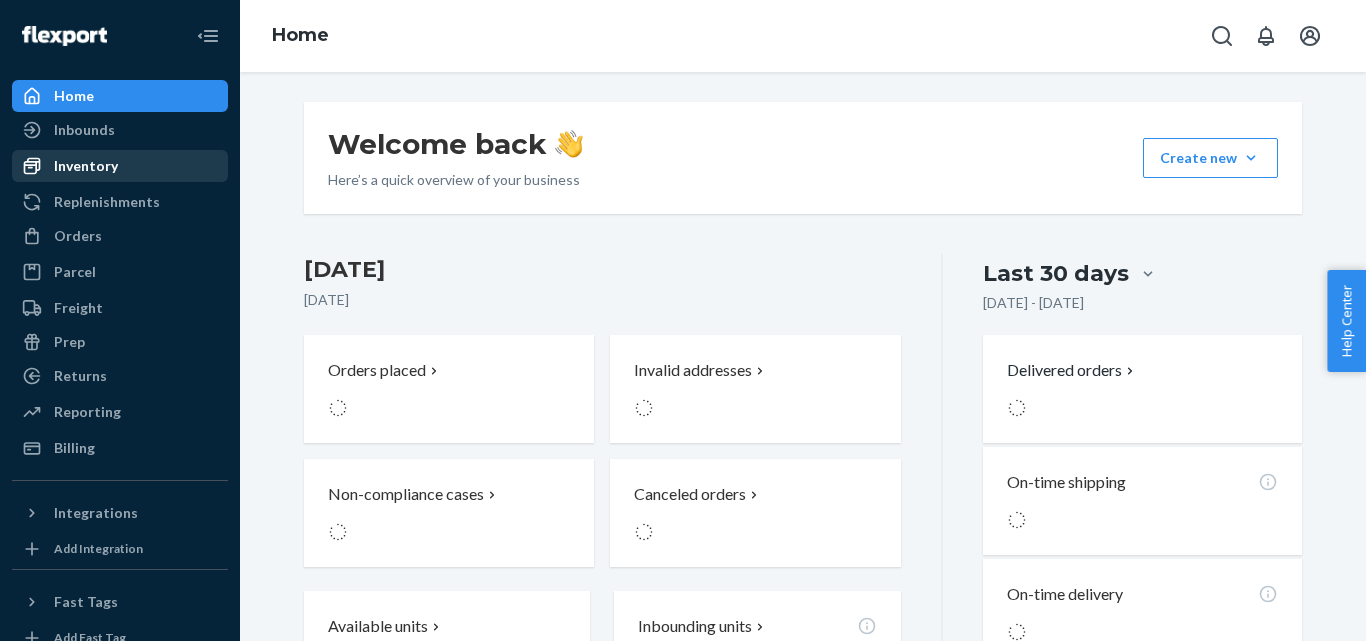 click on "Inventory" at bounding box center [120, 166] 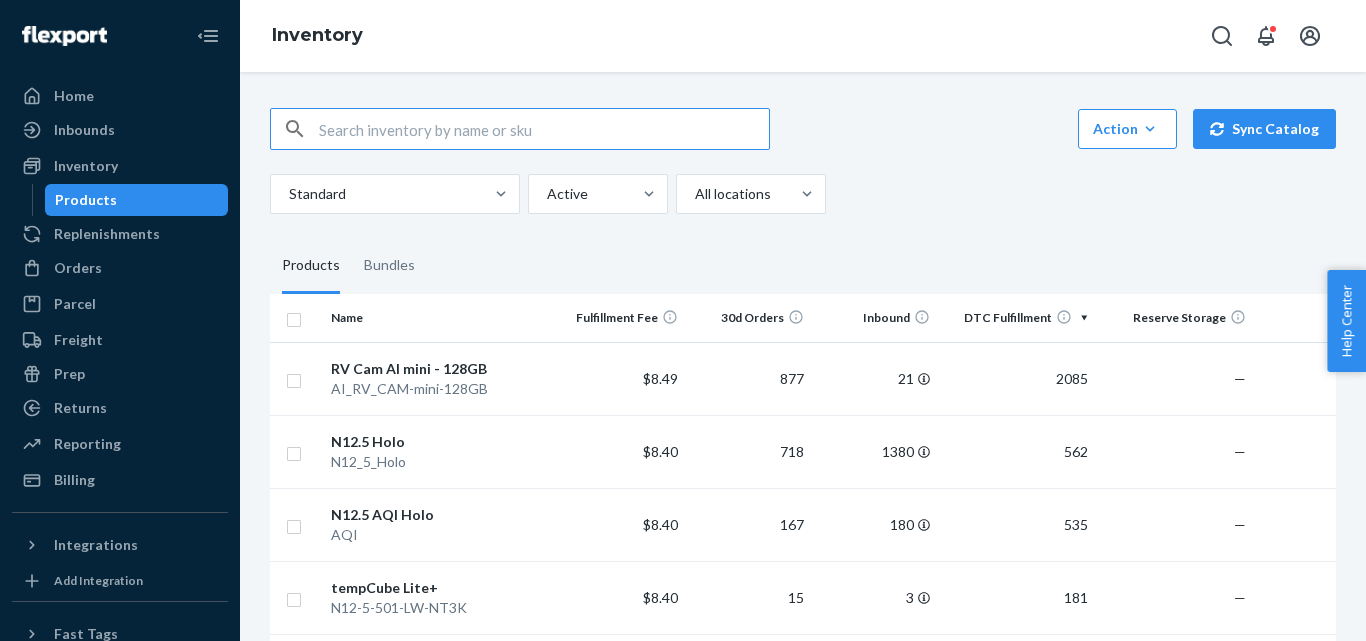 scroll, scrollTop: 0, scrollLeft: 0, axis: both 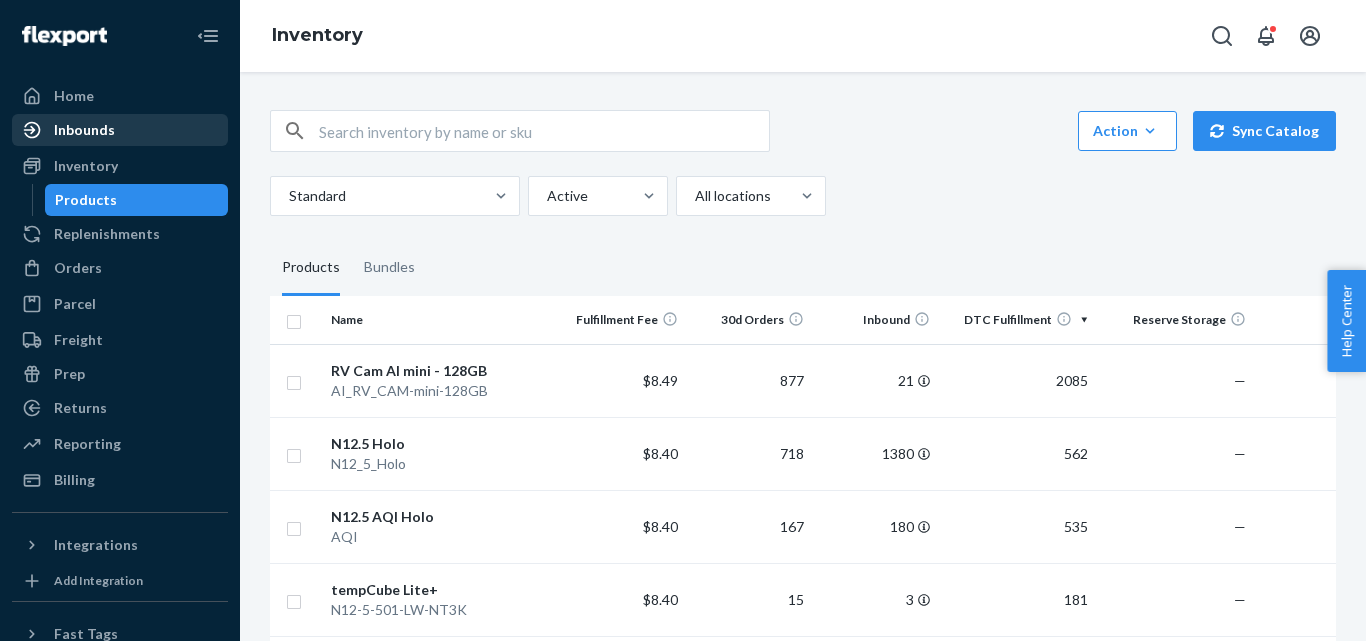 click on "Inbounds" at bounding box center (120, 130) 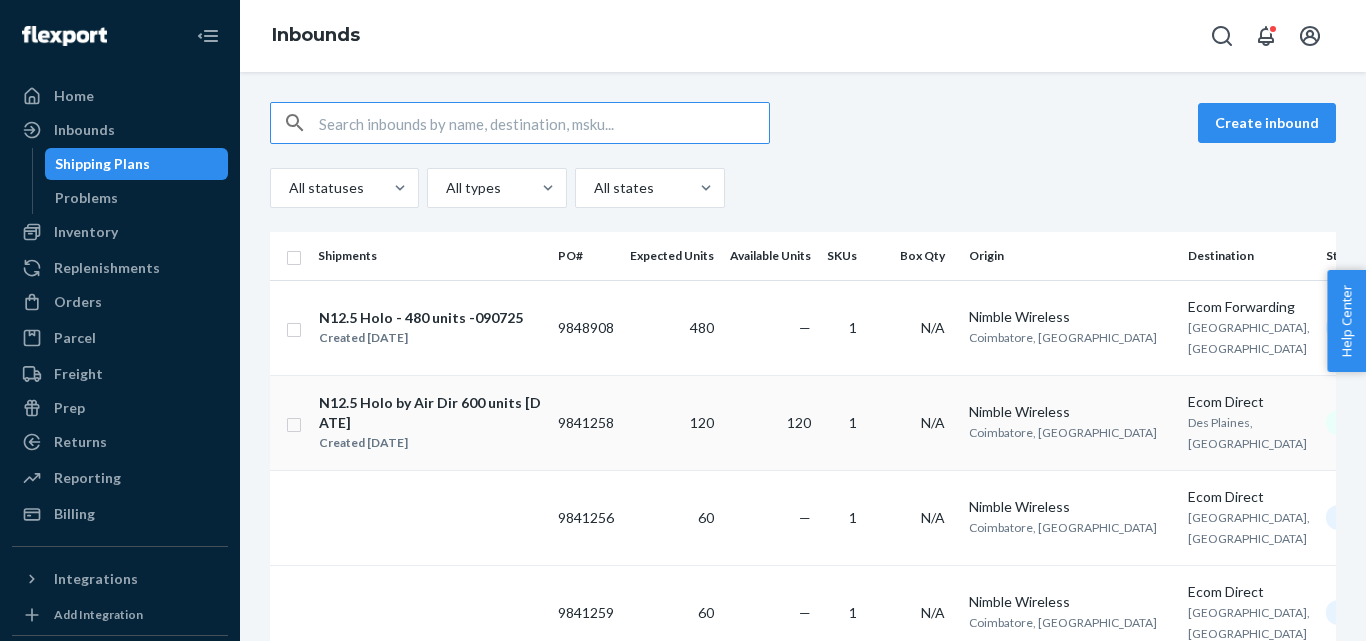 scroll, scrollTop: 0, scrollLeft: 92, axis: horizontal 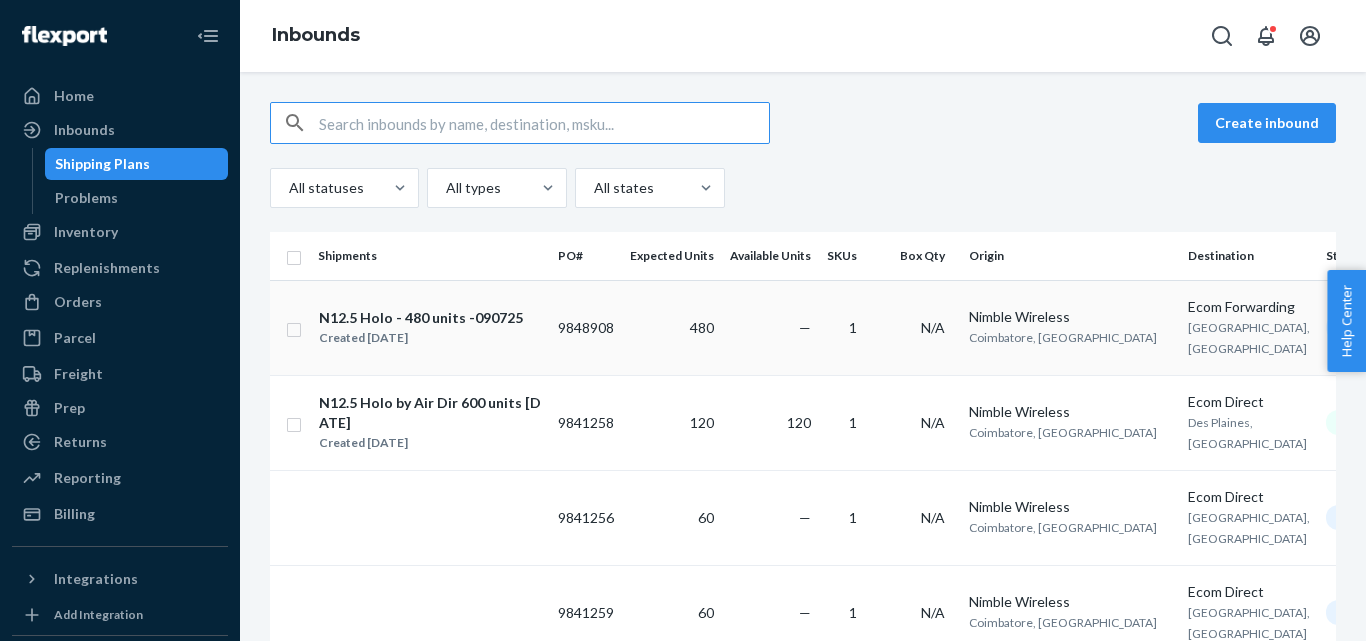 click on "N12.5 Holo - 480 units -090725" at bounding box center [421, 318] 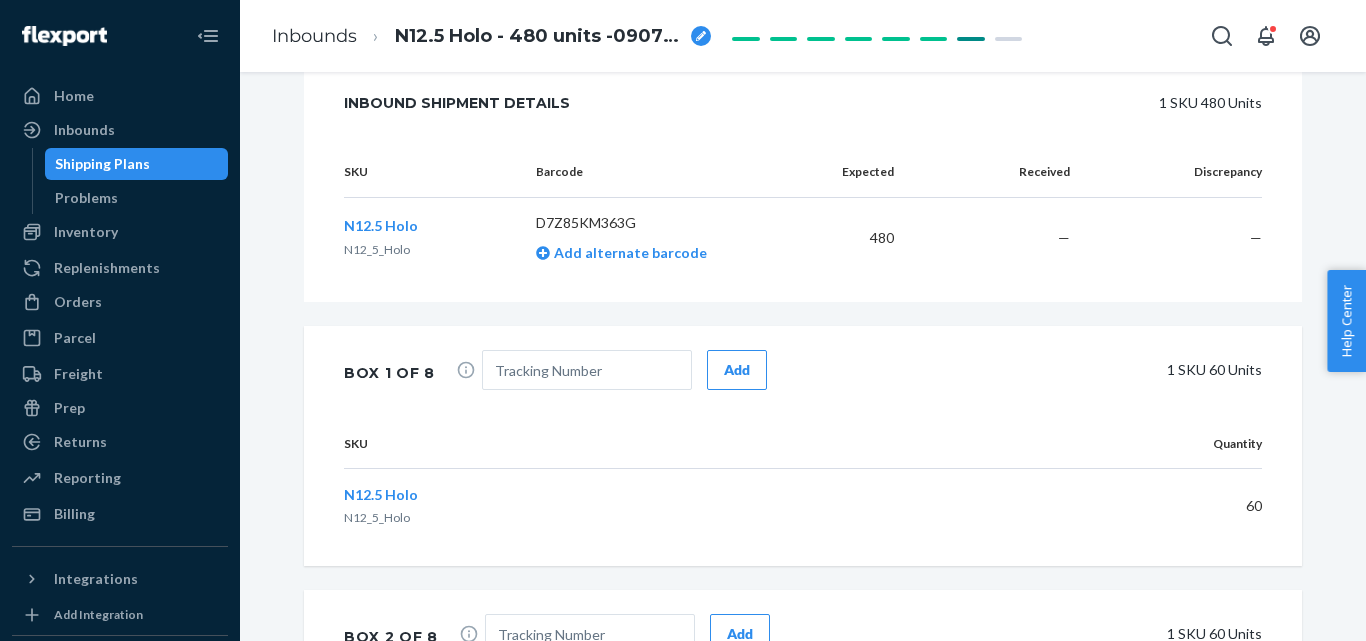 scroll, scrollTop: 754, scrollLeft: 0, axis: vertical 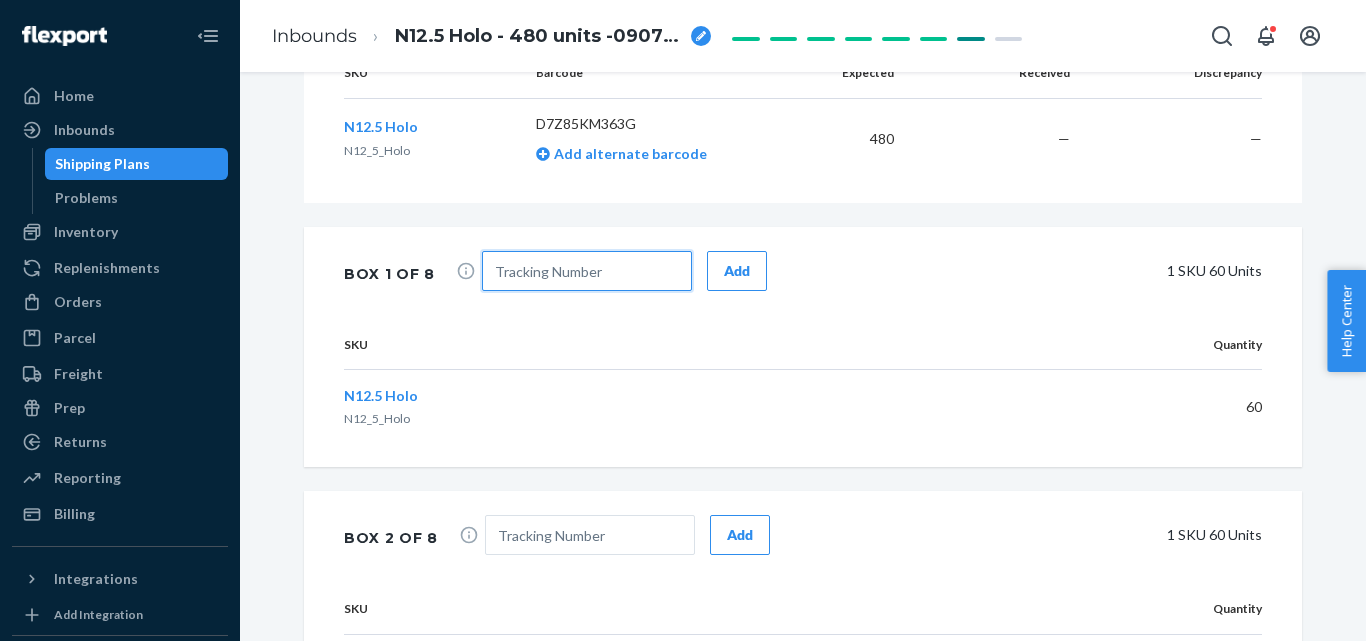 click at bounding box center [587, 271] 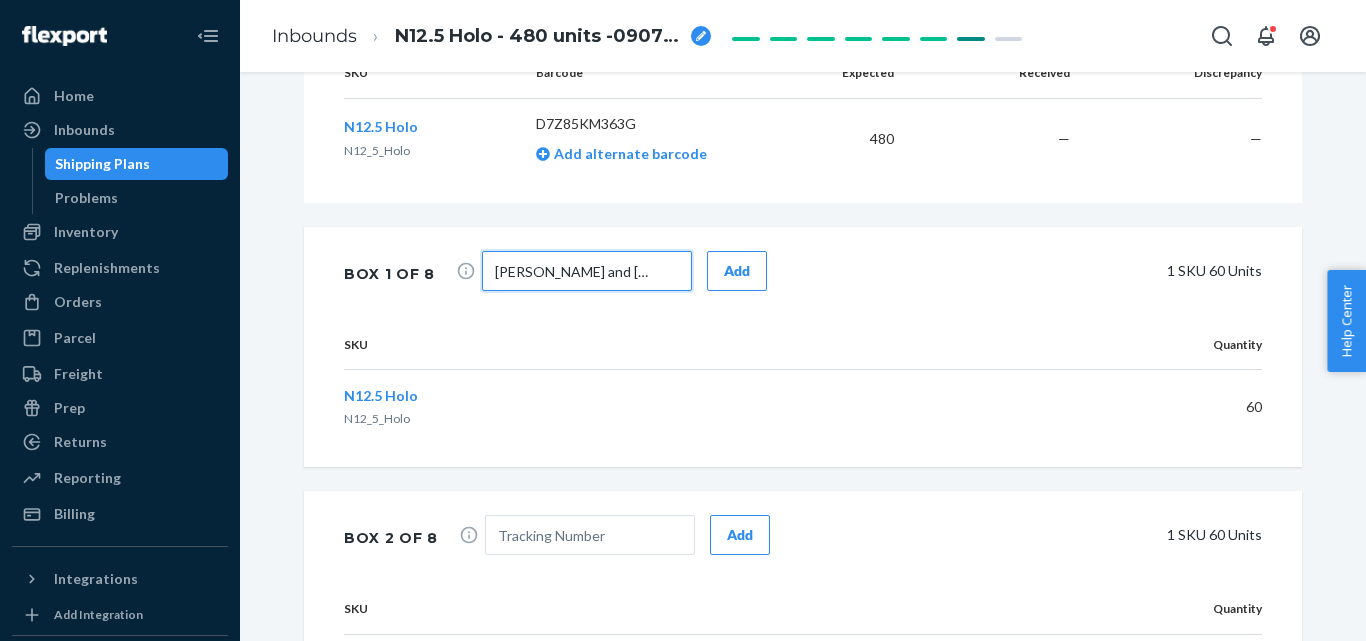 paste on "JD014600012143791929" 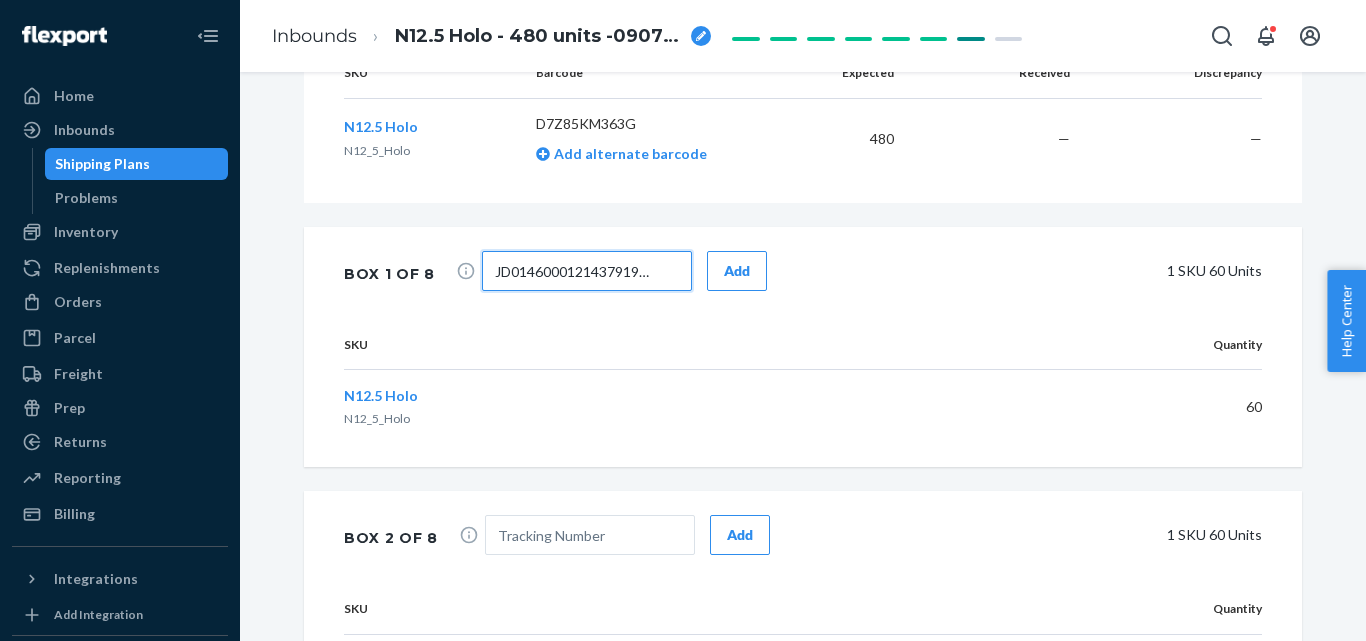 scroll, scrollTop: 0, scrollLeft: 11, axis: horizontal 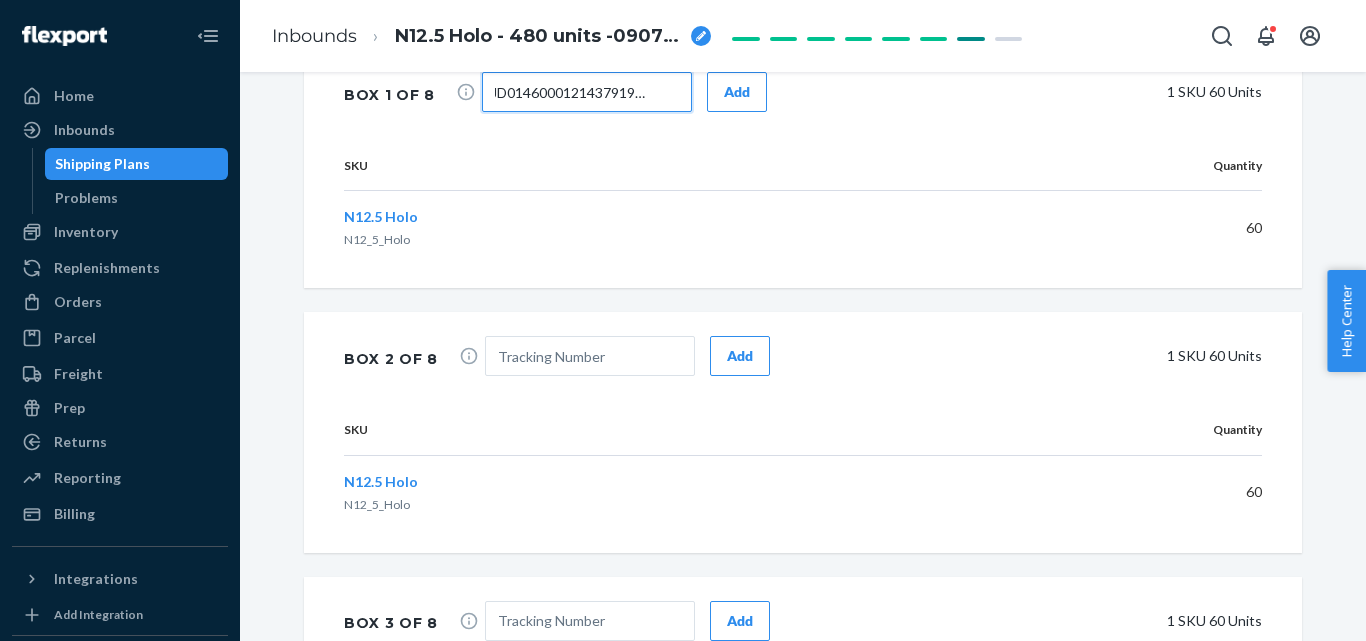 type on "JD014600012143791929" 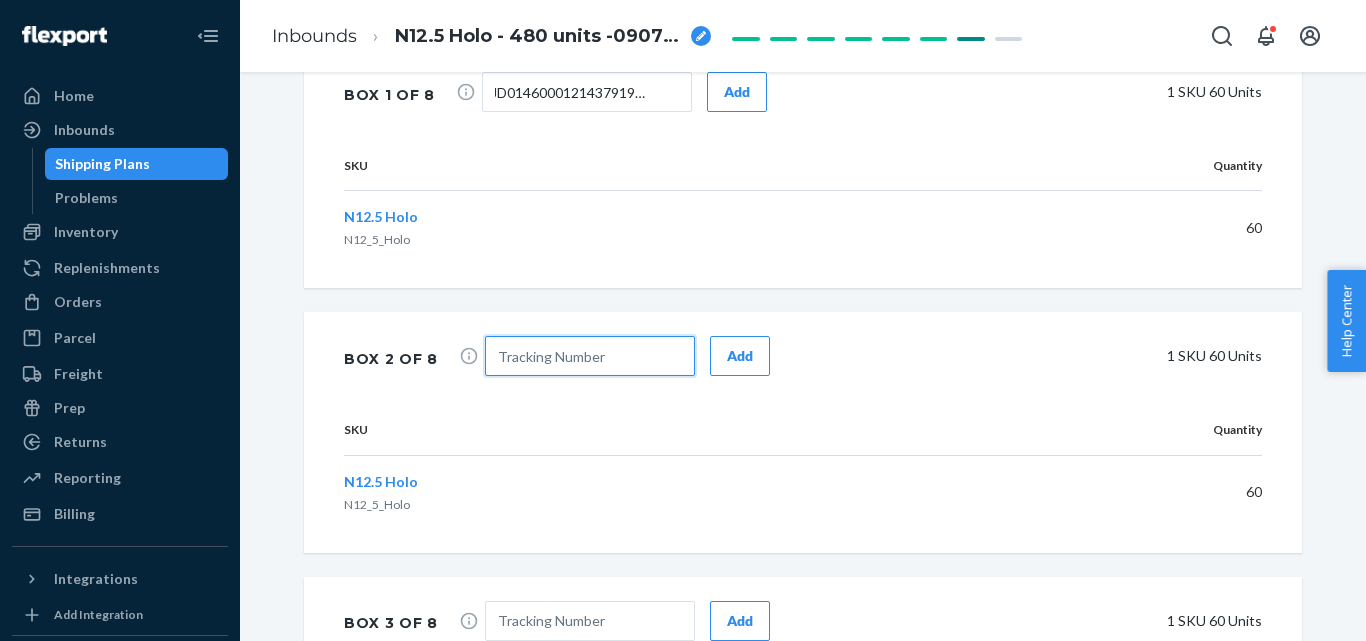 scroll, scrollTop: 0, scrollLeft: 0, axis: both 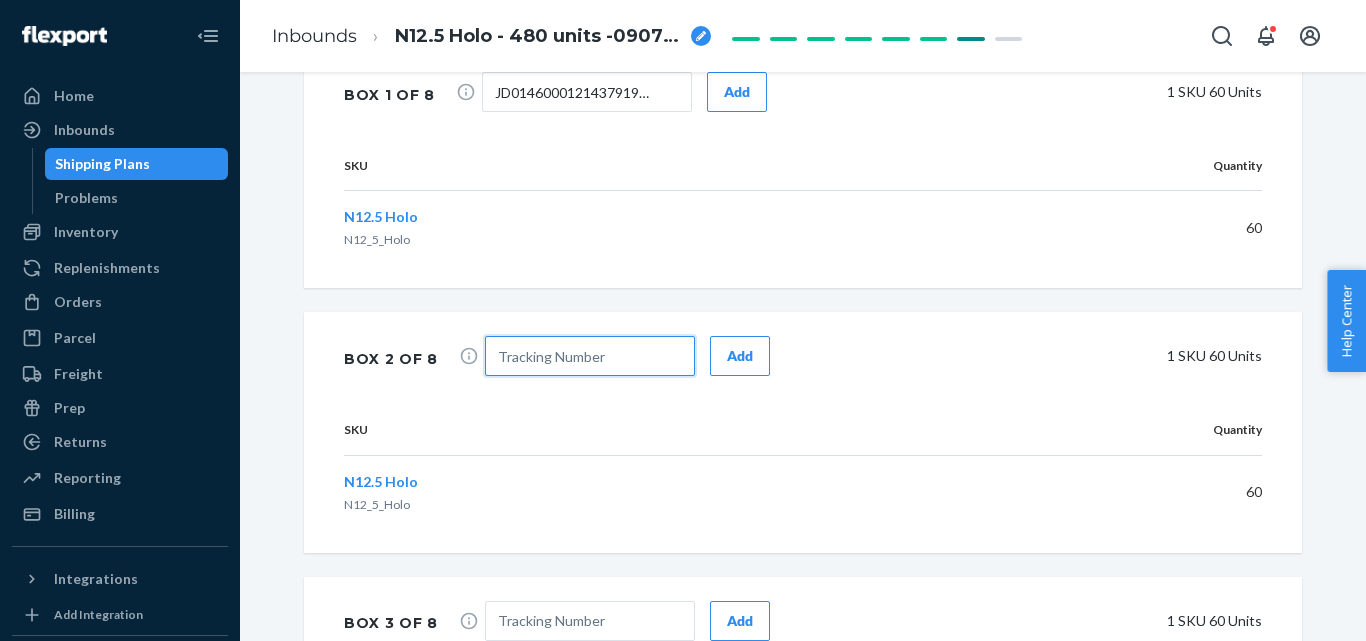 click at bounding box center [590, 356] 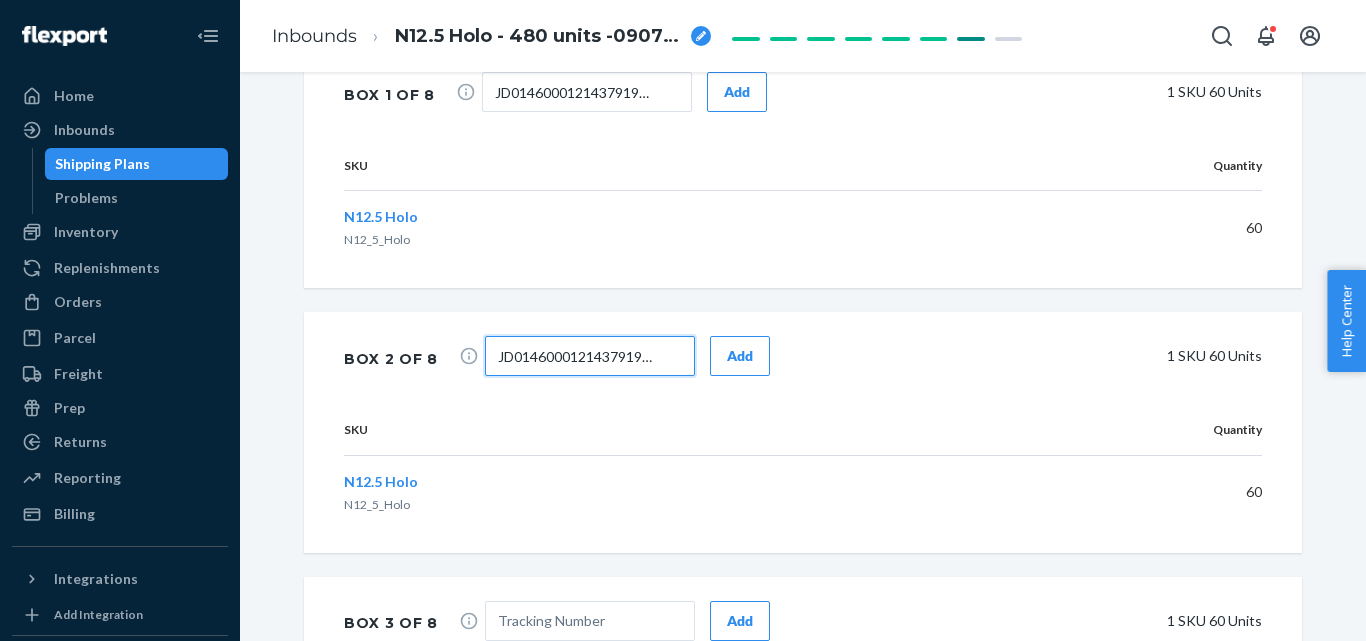 scroll, scrollTop: 0, scrollLeft: 10, axis: horizontal 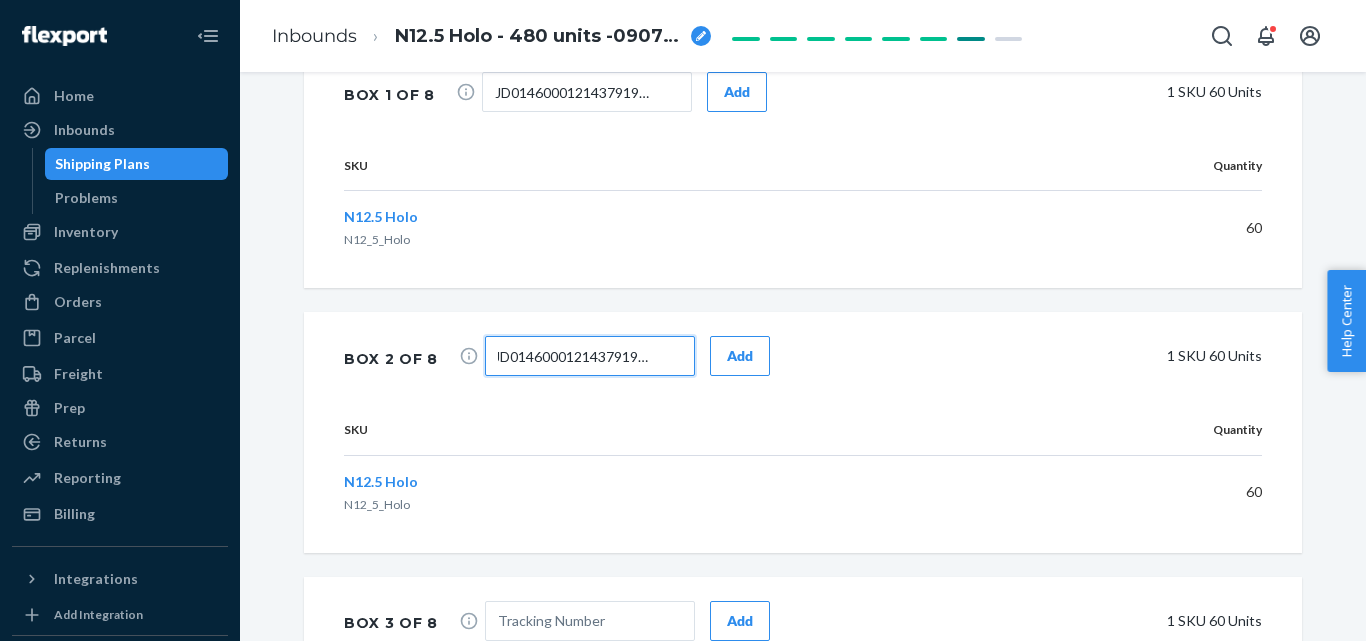 type on "JD014600012143791930" 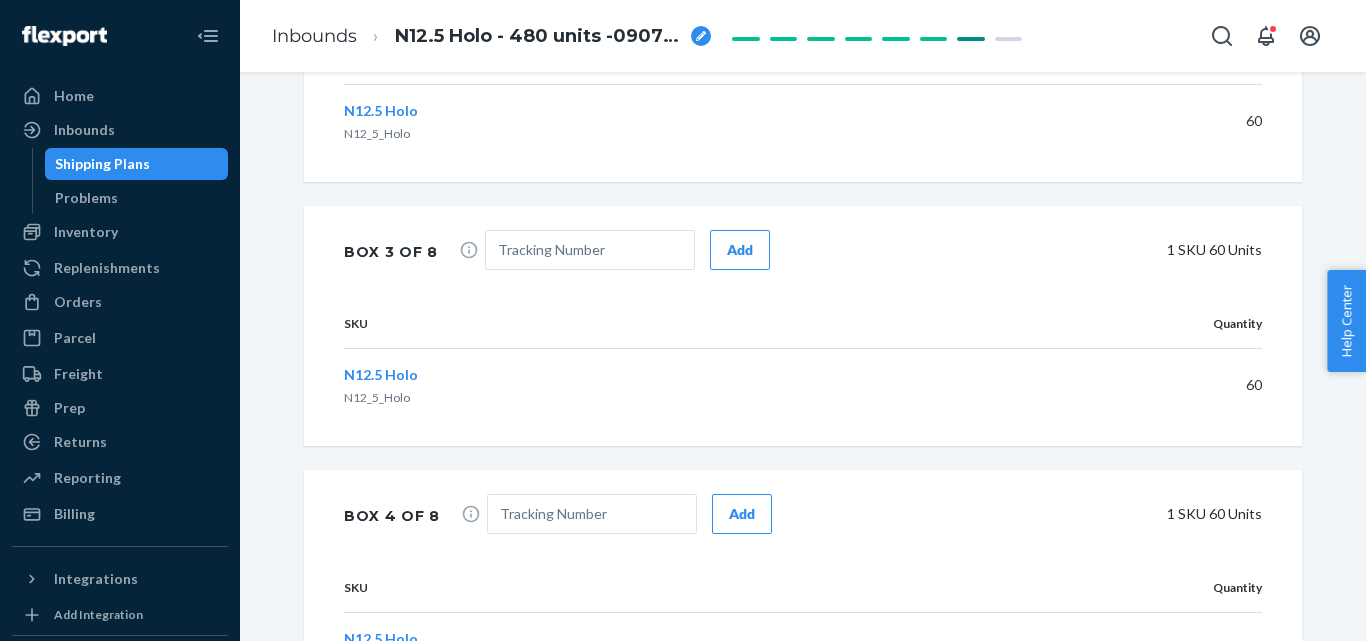 scroll, scrollTop: 1330, scrollLeft: 0, axis: vertical 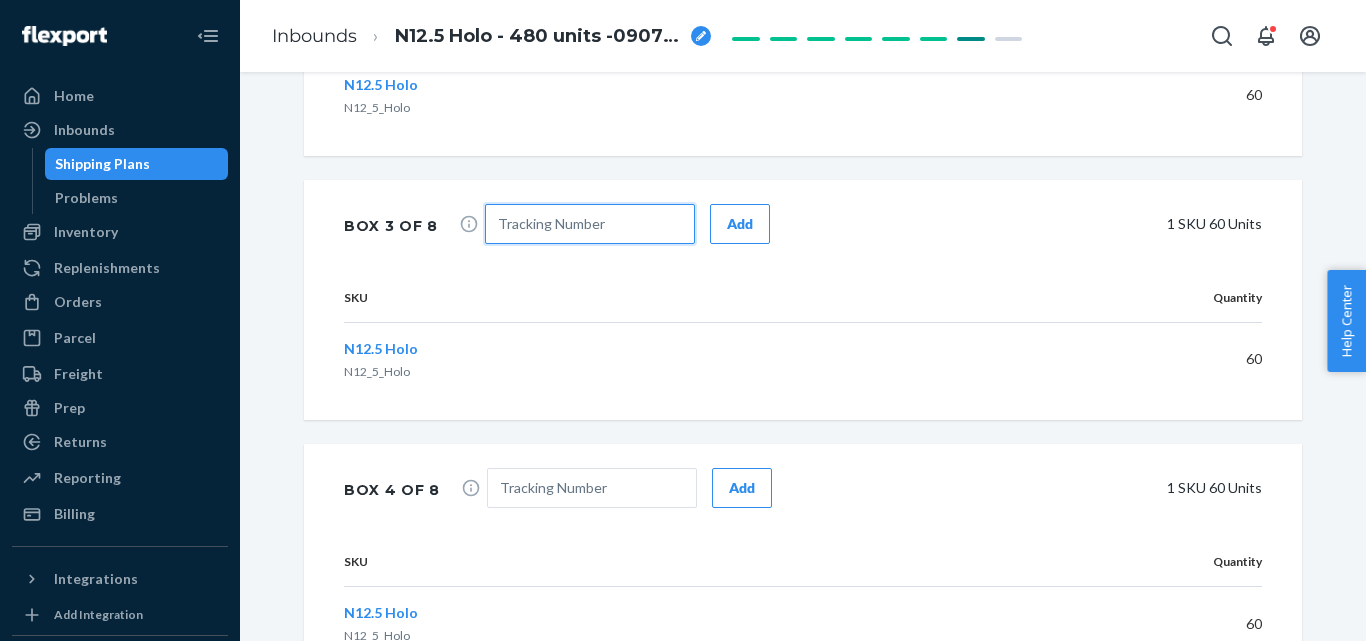 click at bounding box center [590, 224] 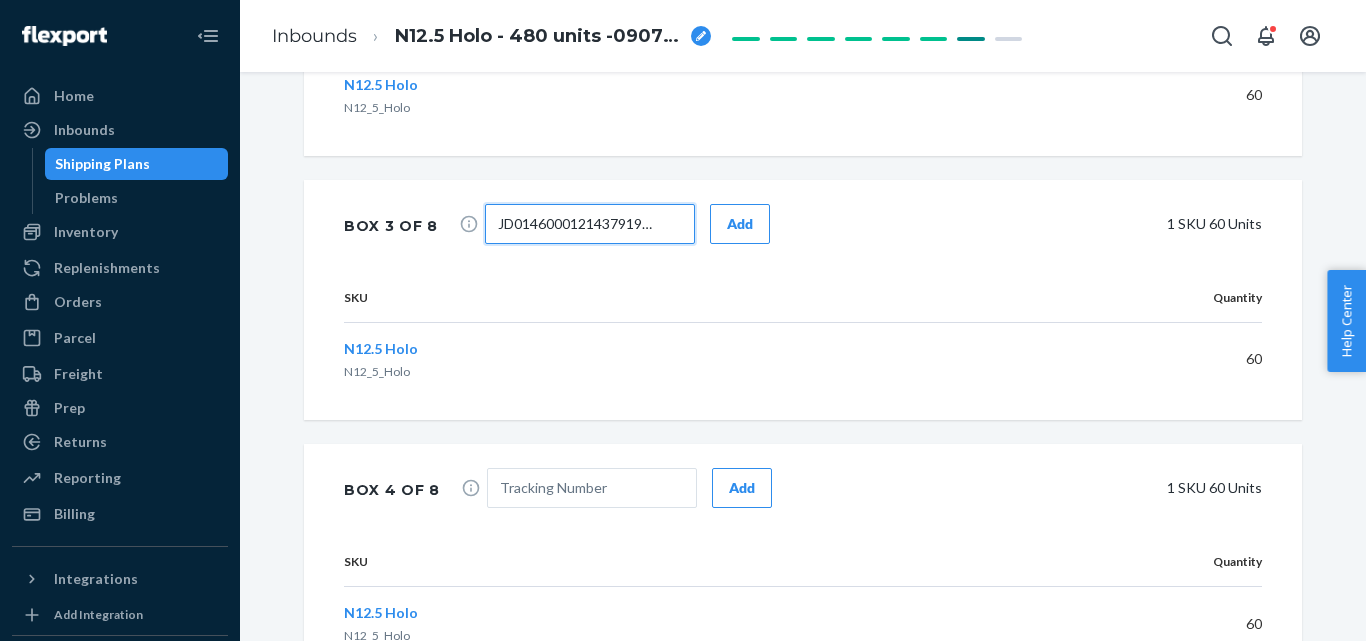 scroll, scrollTop: 0, scrollLeft: 10, axis: horizontal 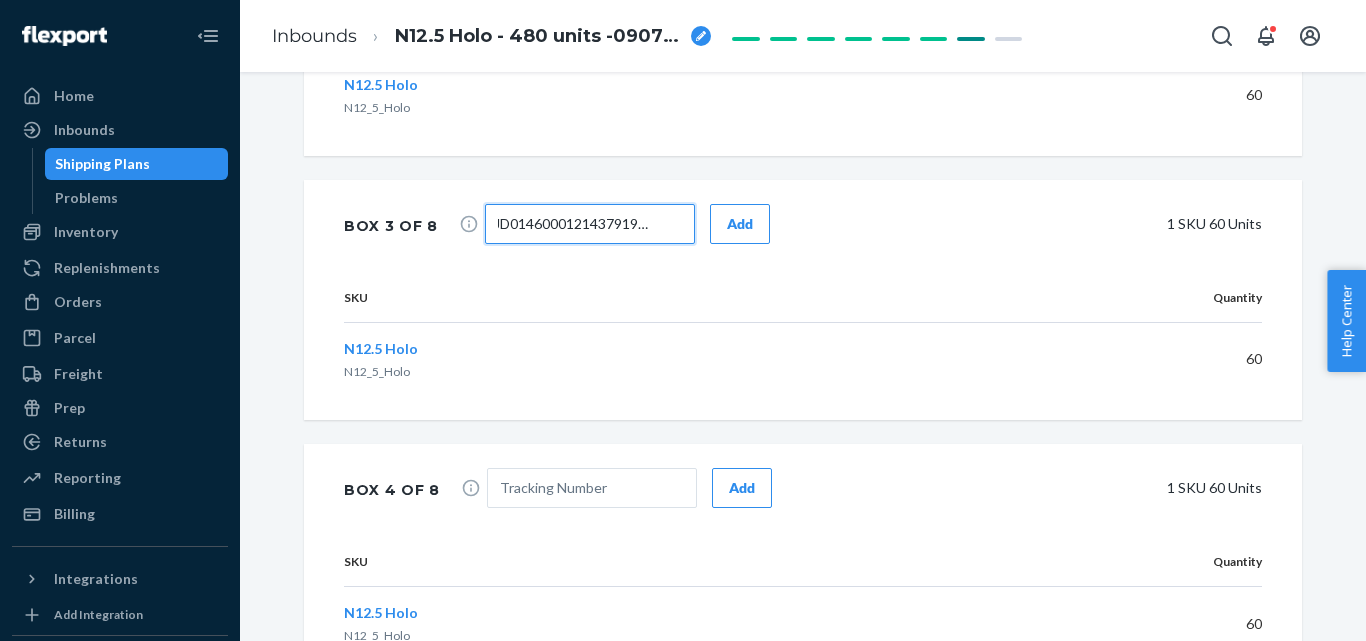type on "JD014600012143791931" 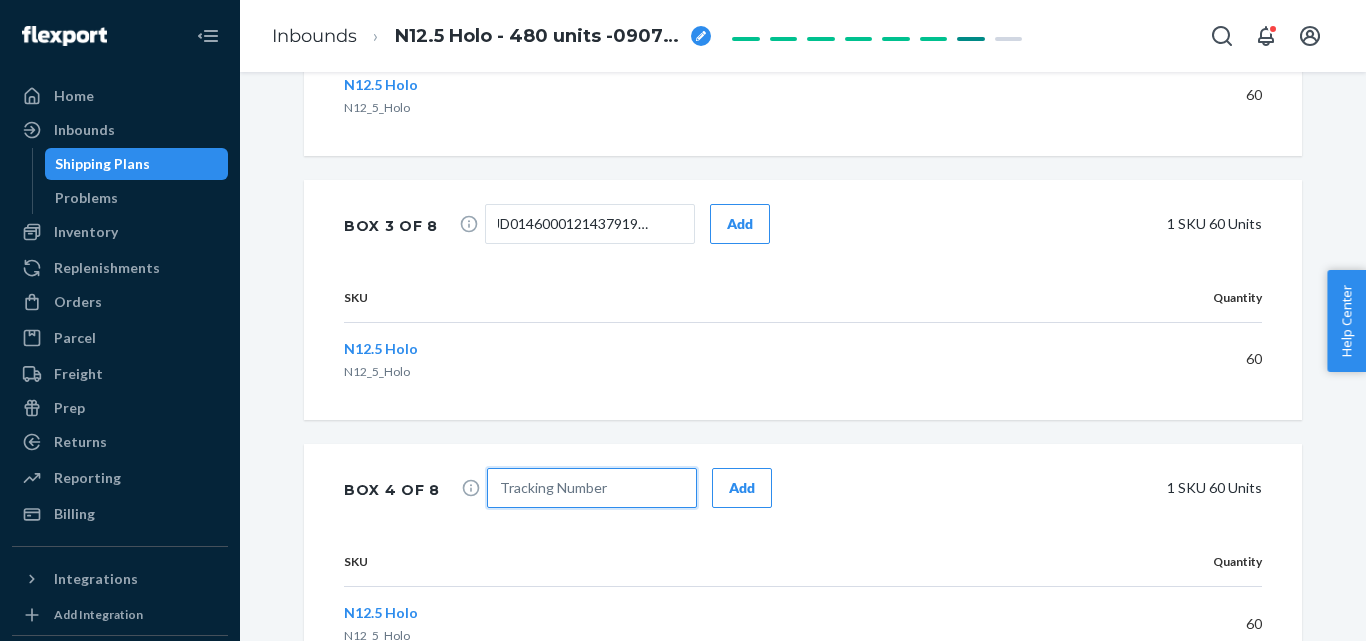 scroll, scrollTop: 0, scrollLeft: 0, axis: both 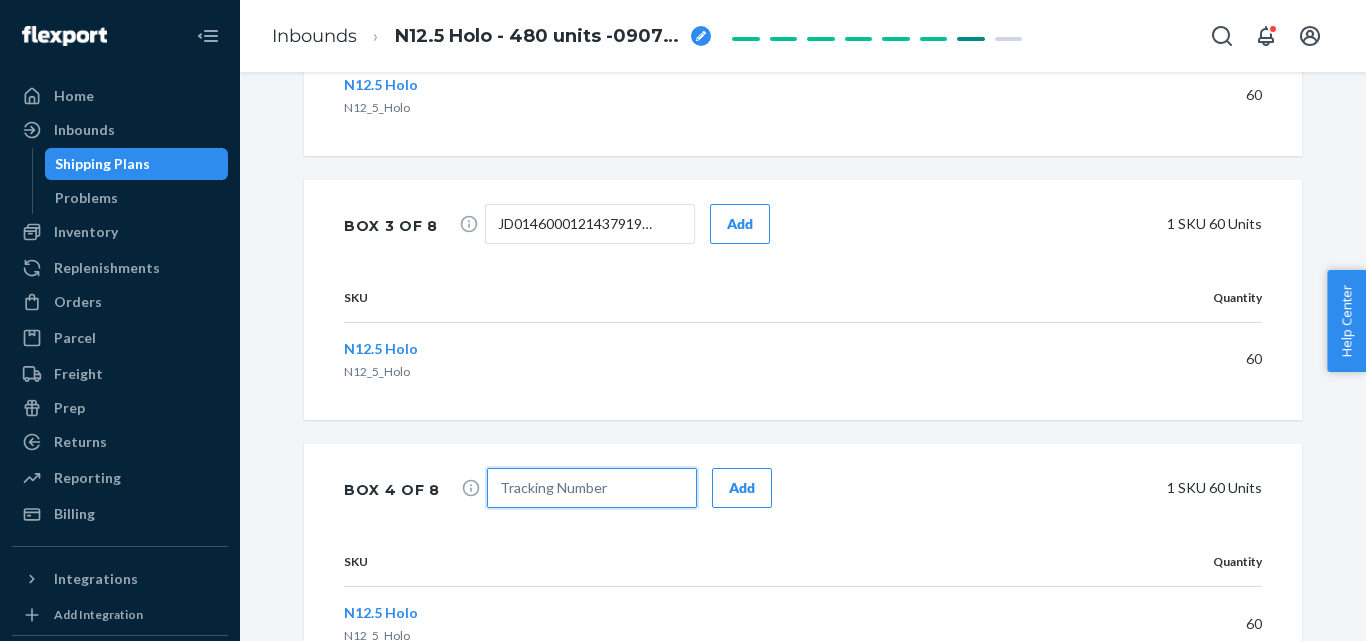 click at bounding box center (592, 488) 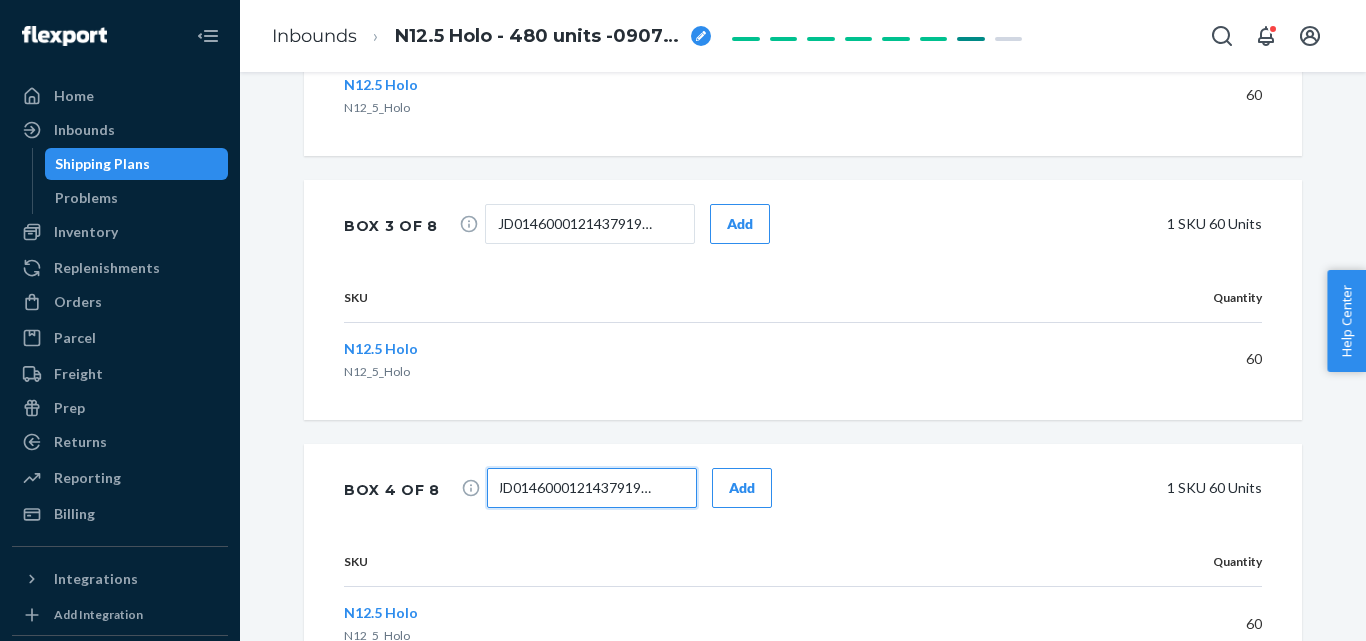 scroll, scrollTop: 0, scrollLeft: 11, axis: horizontal 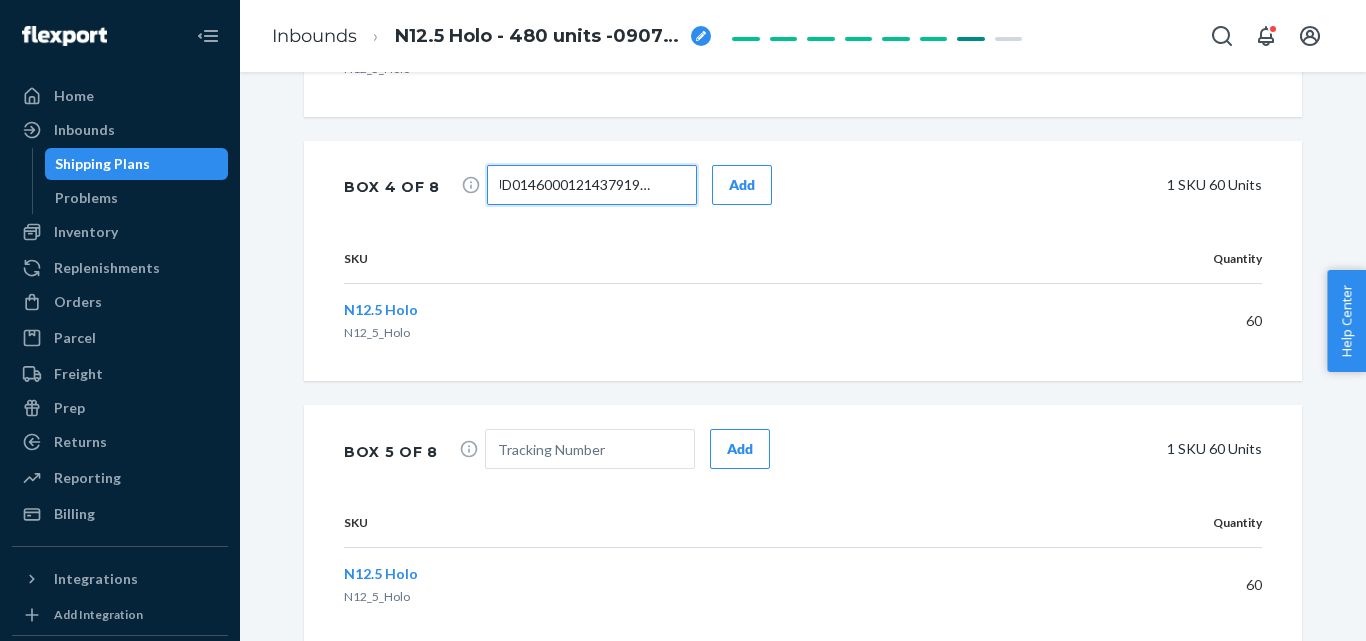 type on "JD014600012143791932" 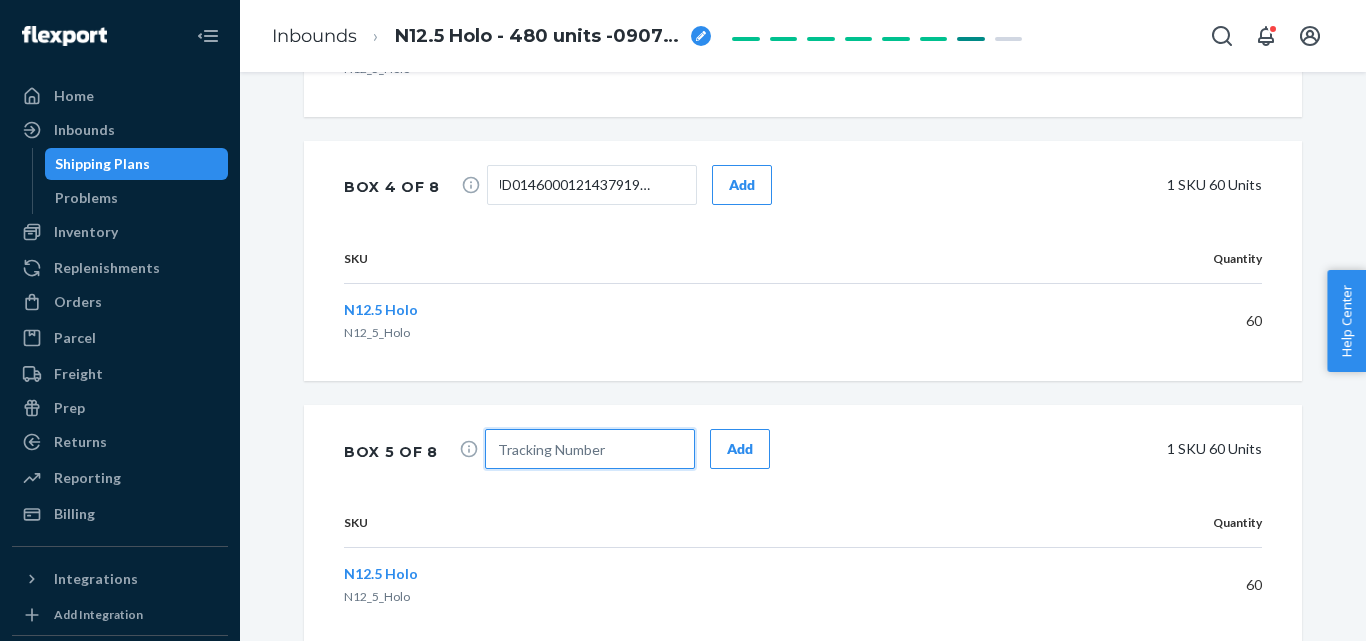 scroll, scrollTop: 0, scrollLeft: 0, axis: both 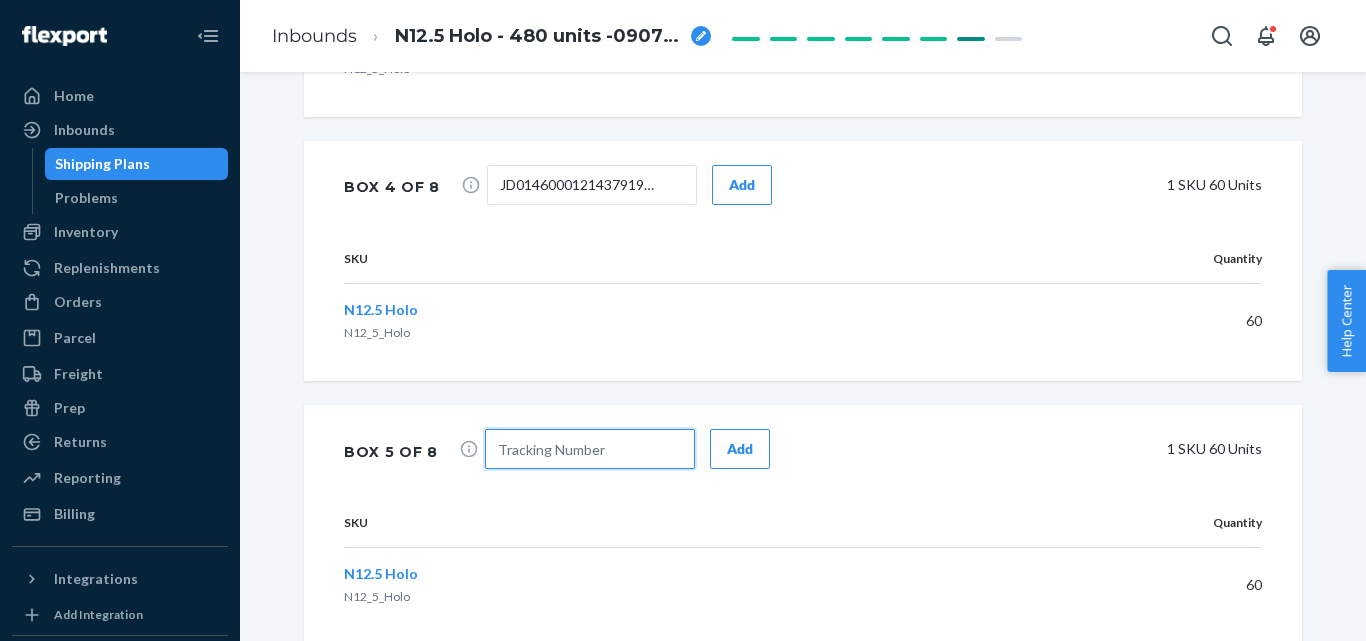 click at bounding box center [590, 449] 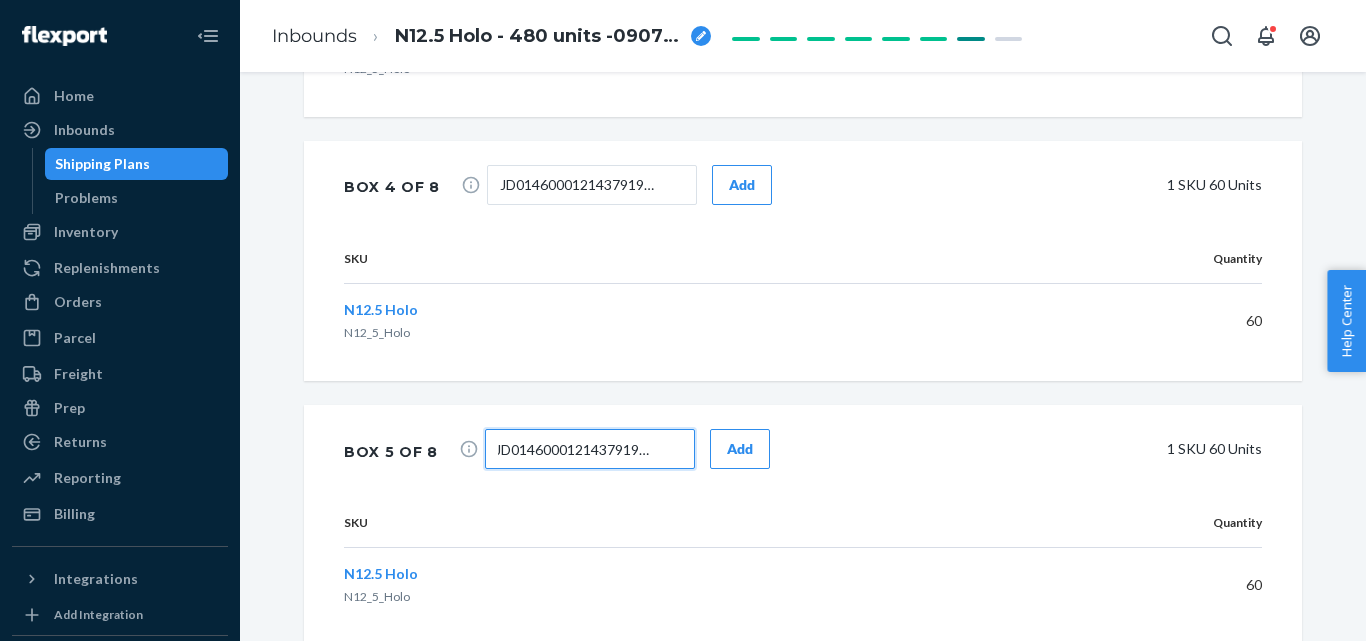 scroll, scrollTop: 0, scrollLeft: 10, axis: horizontal 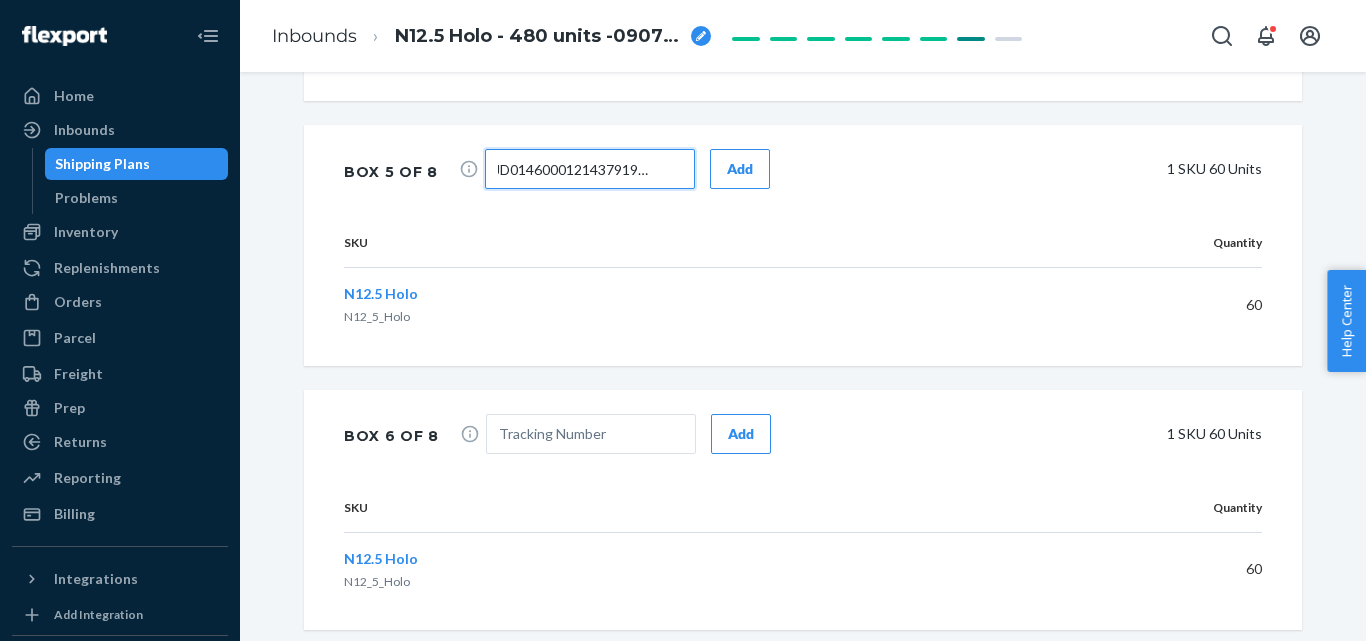 type on "JD014600012143791933" 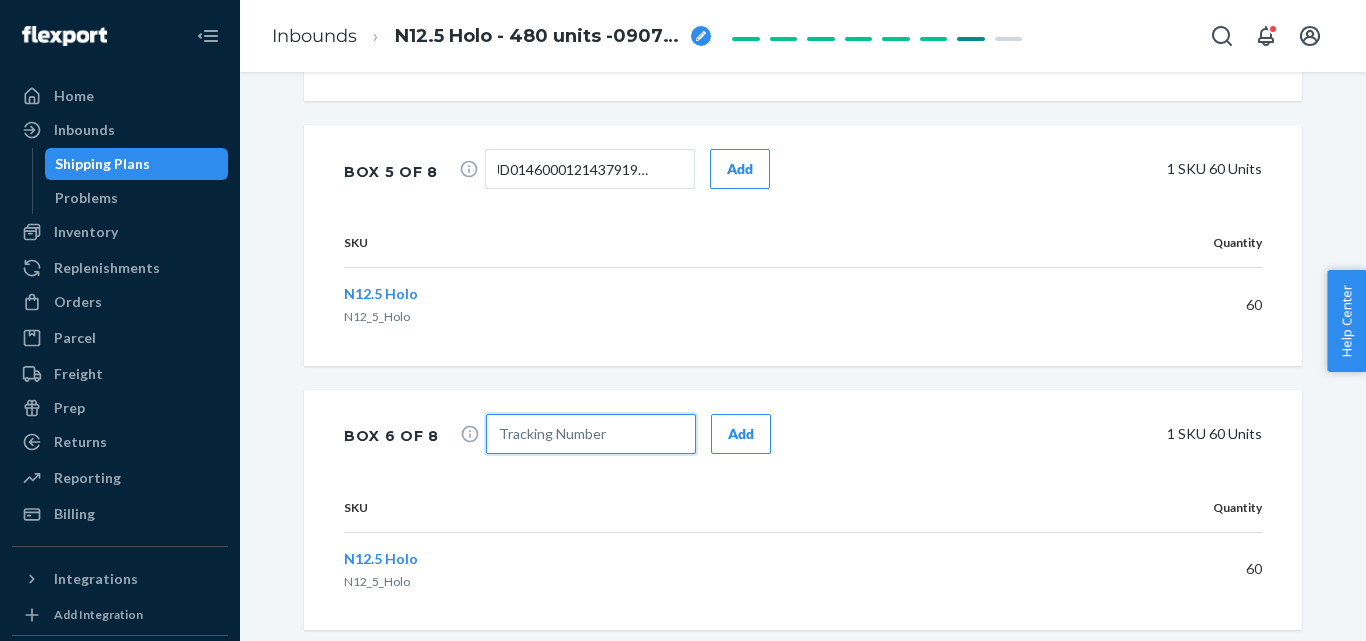 scroll, scrollTop: 0, scrollLeft: 0, axis: both 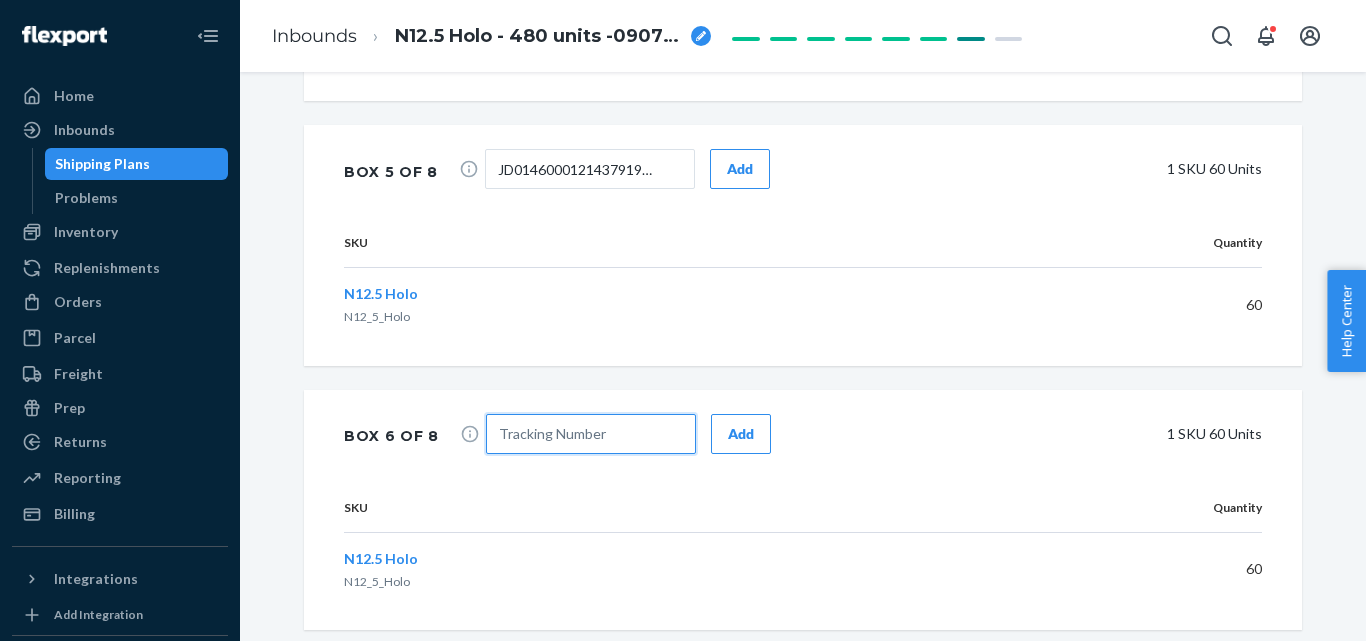 click at bounding box center (591, 434) 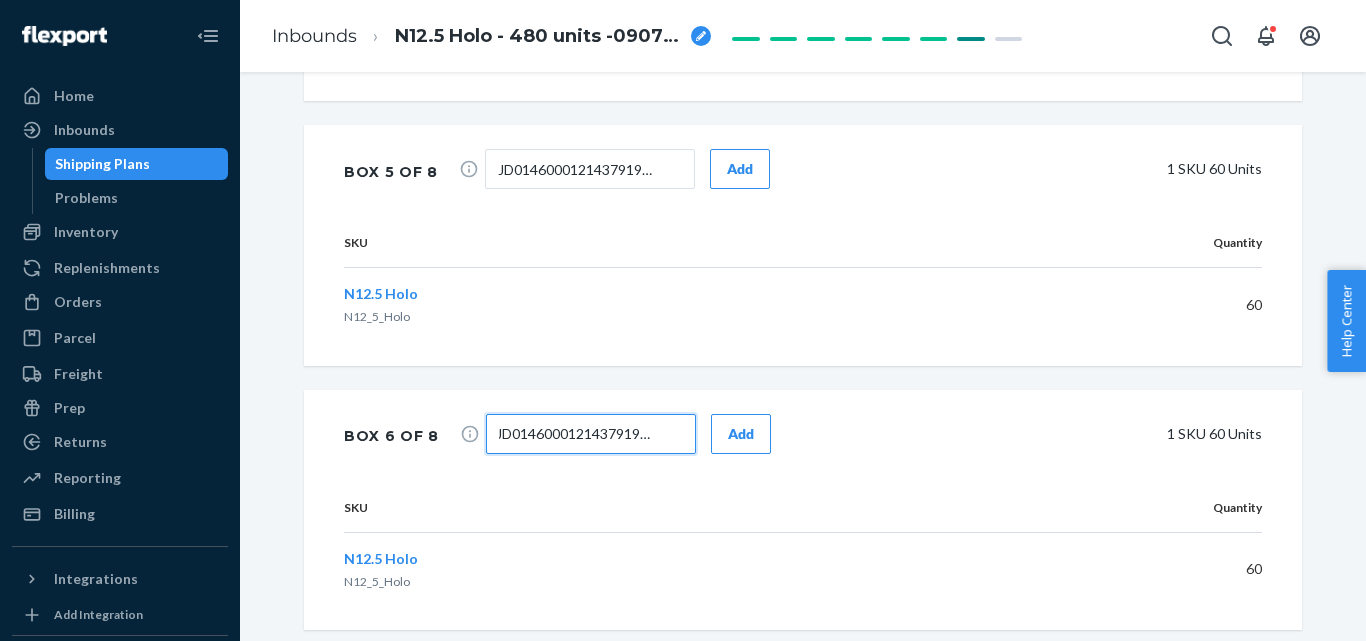 scroll, scrollTop: 0, scrollLeft: 11, axis: horizontal 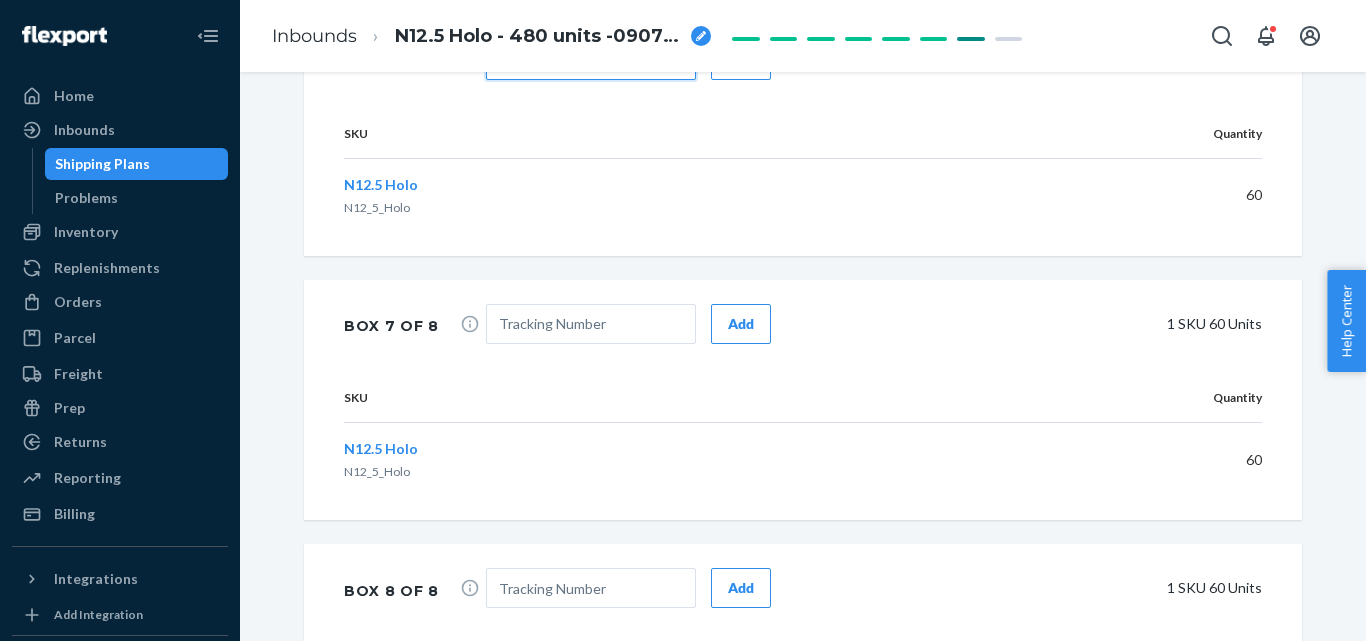 type on "JD014600012143791934" 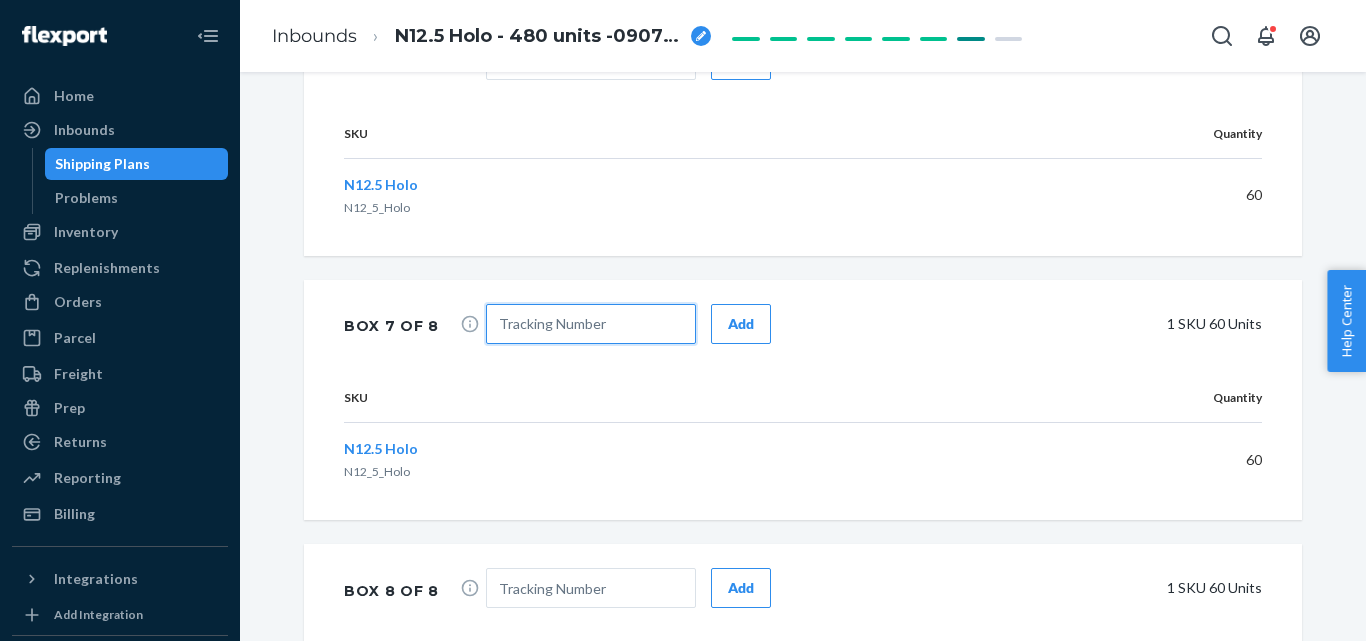 scroll, scrollTop: 0, scrollLeft: 0, axis: both 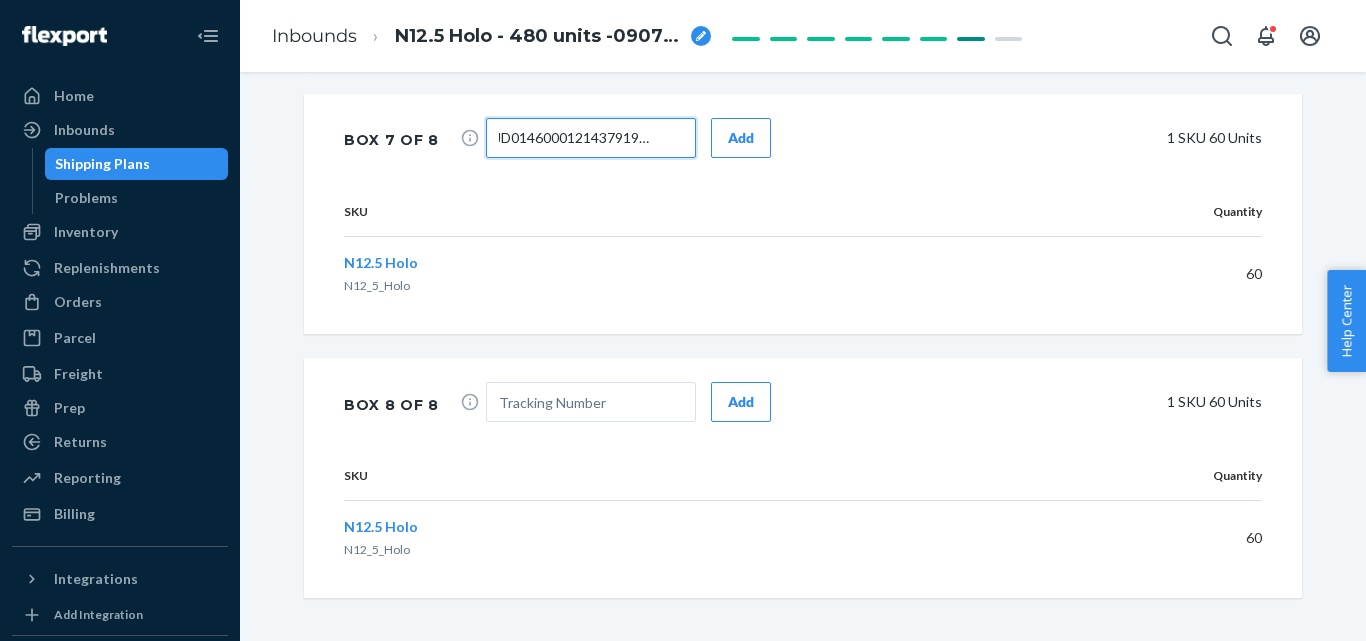 type on "JD014600012143791935" 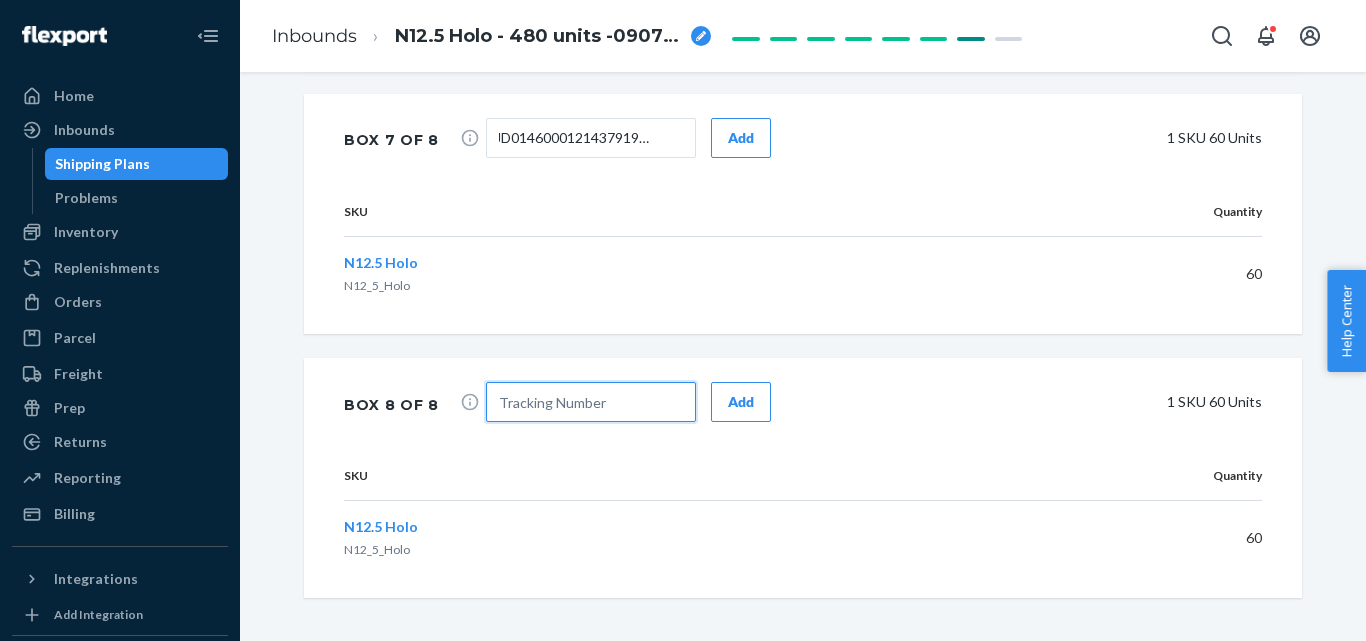 scroll, scrollTop: 0, scrollLeft: 0, axis: both 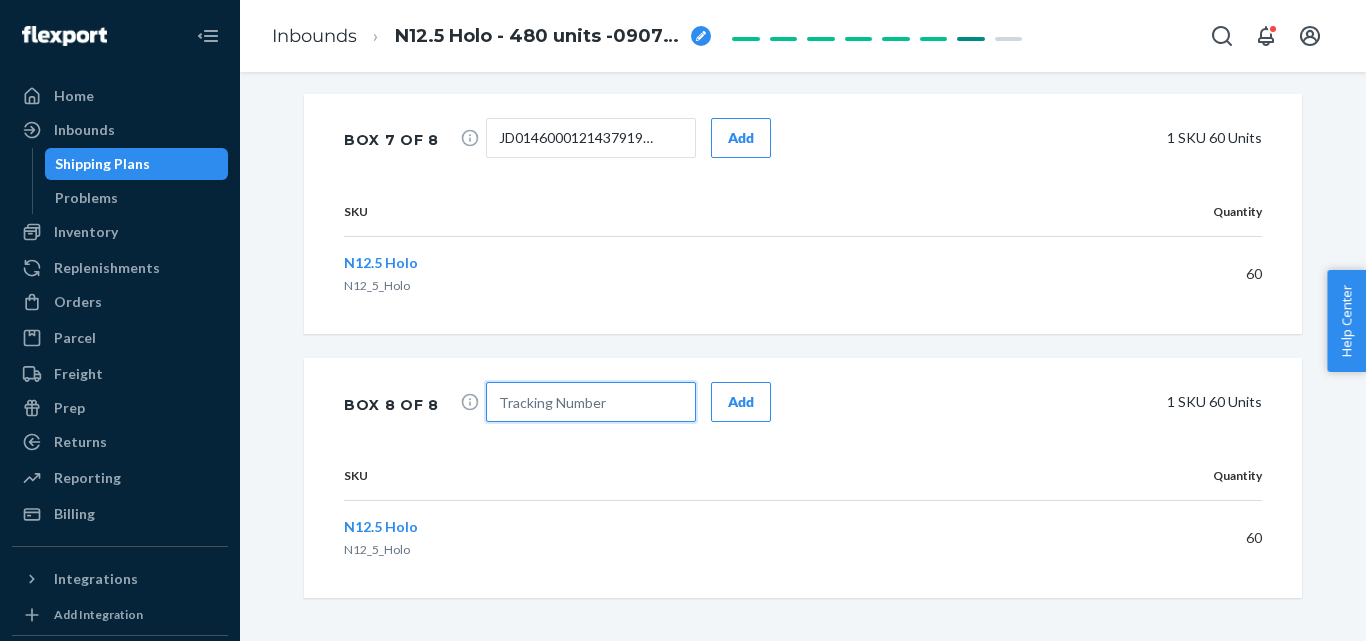 click at bounding box center (591, 402) 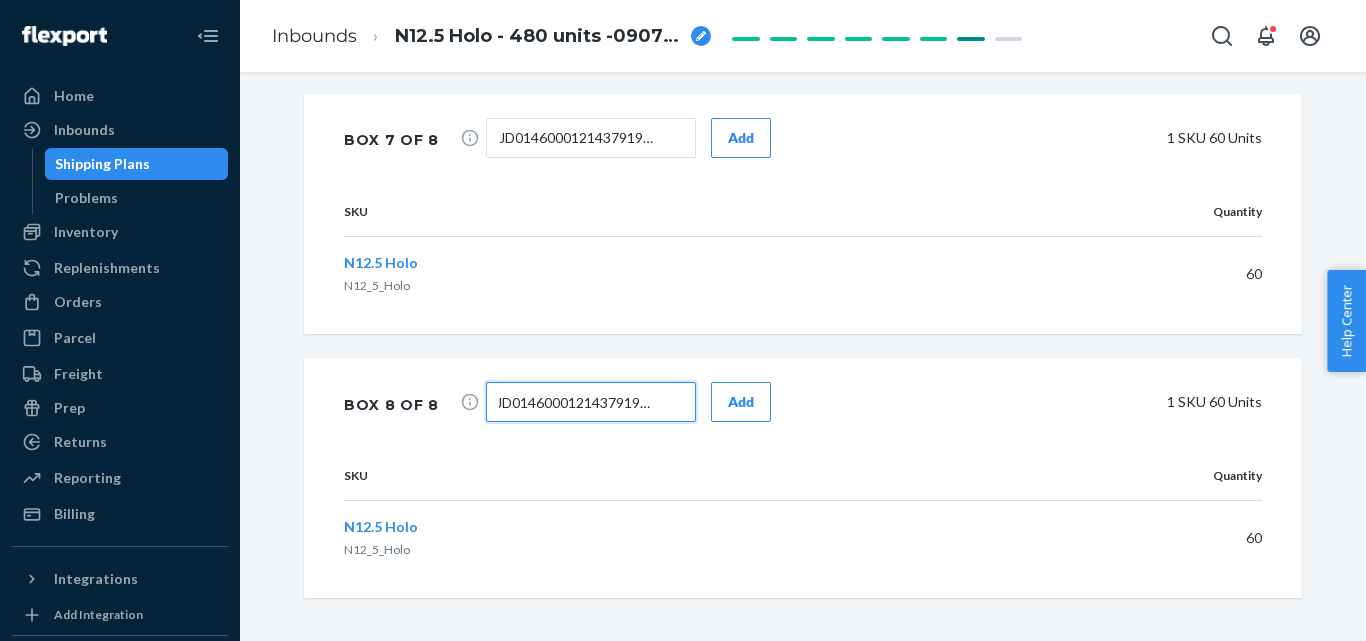 scroll, scrollTop: 0, scrollLeft: 10, axis: horizontal 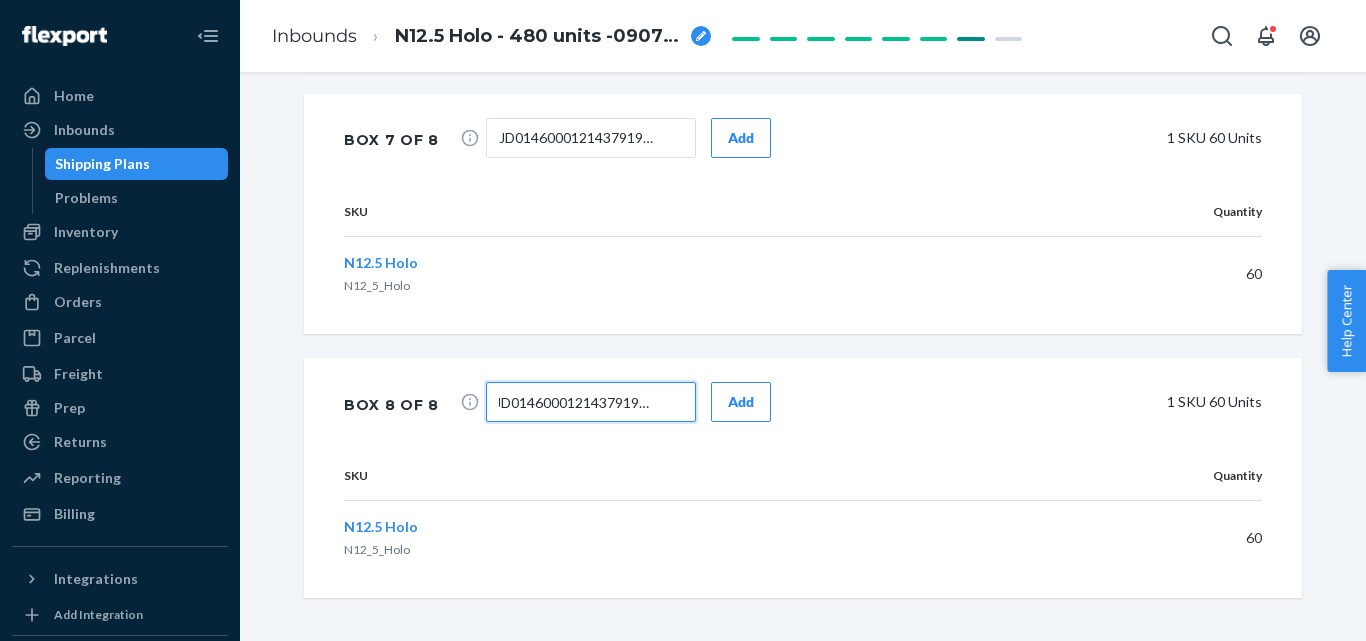 type on "JD014600012143791936" 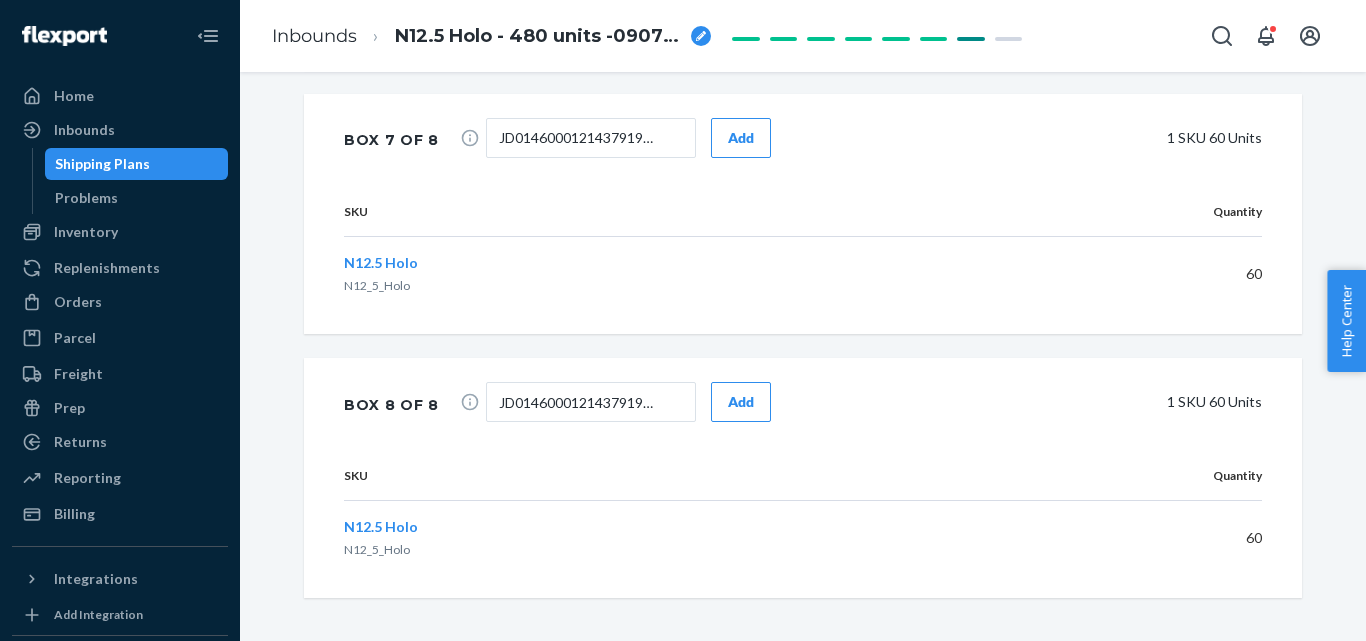 click on "Add" at bounding box center (741, 402) 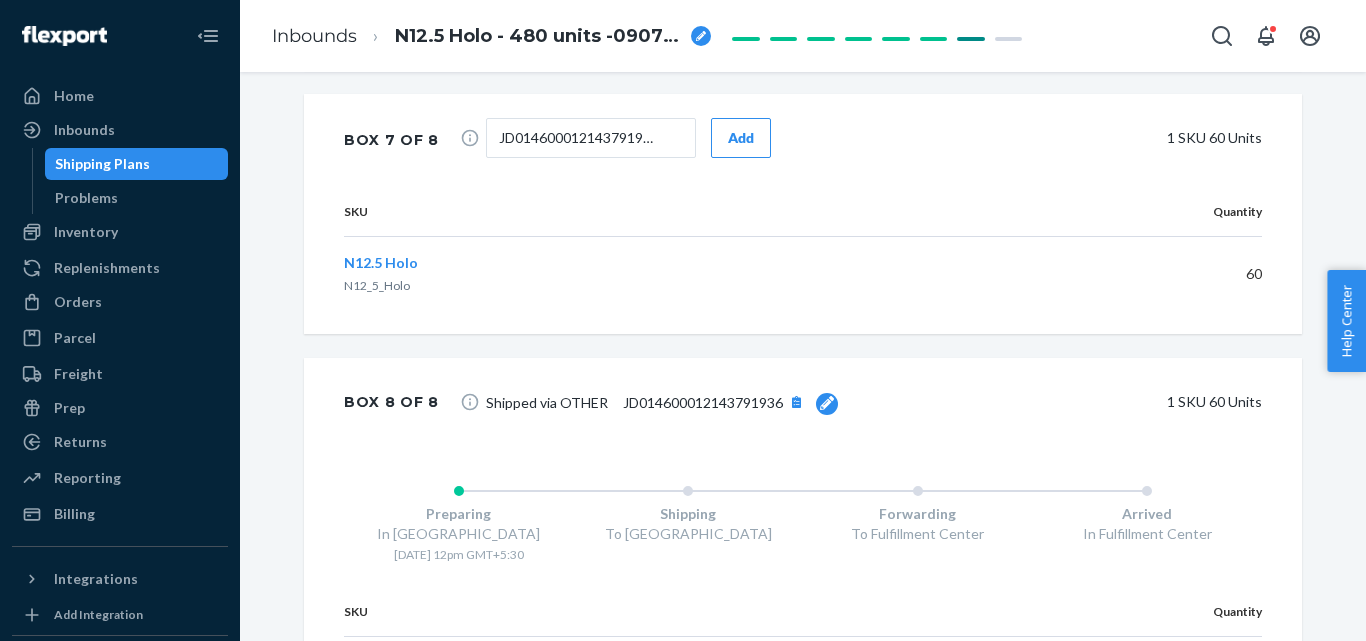 click on "Add" at bounding box center [741, 138] 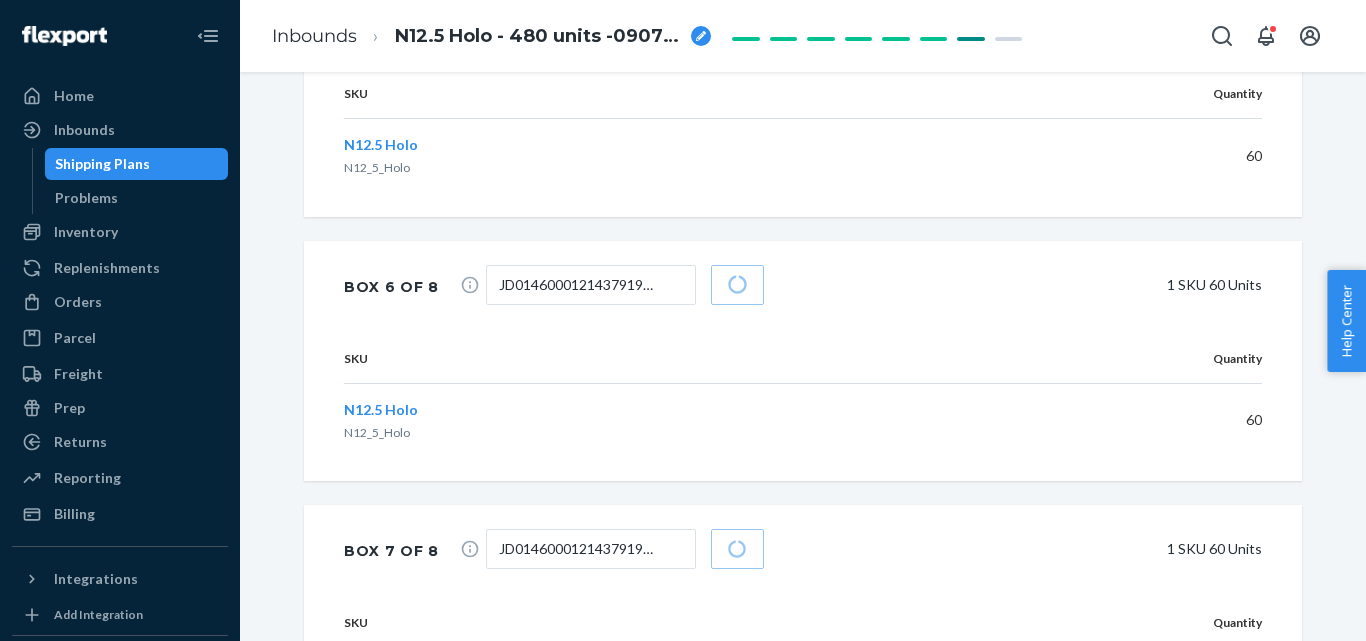 scroll, scrollTop: 2038, scrollLeft: 0, axis: vertical 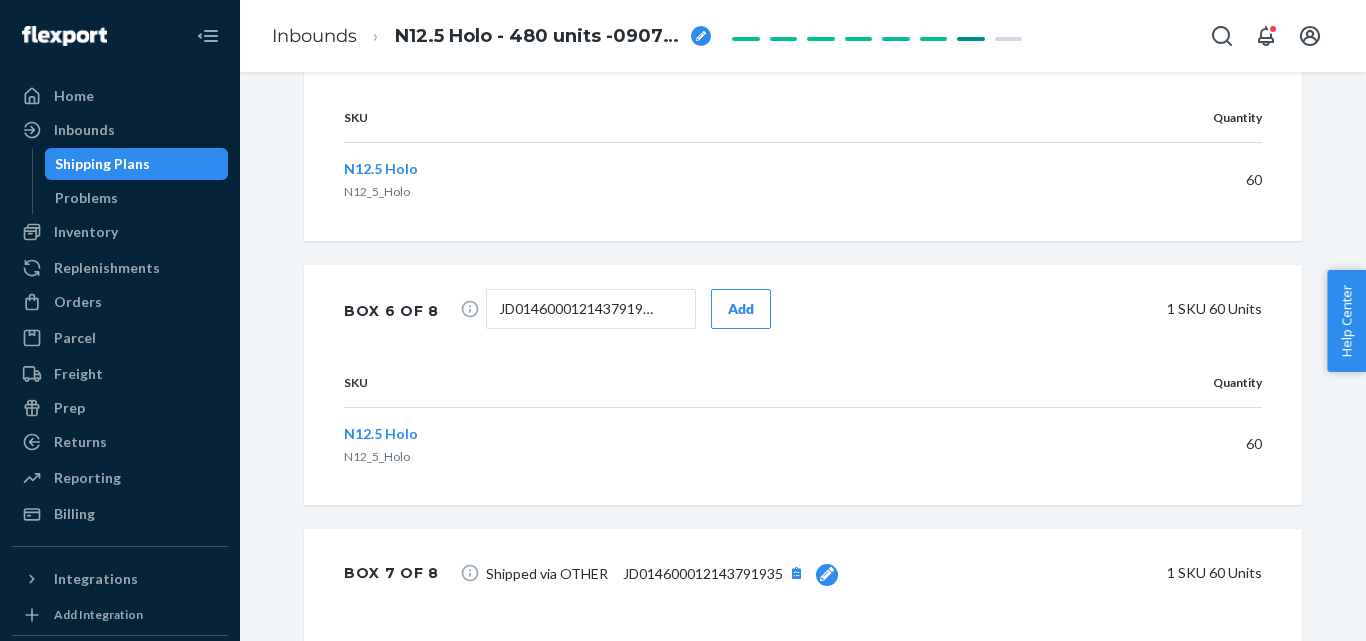click on "Add" at bounding box center [741, 309] 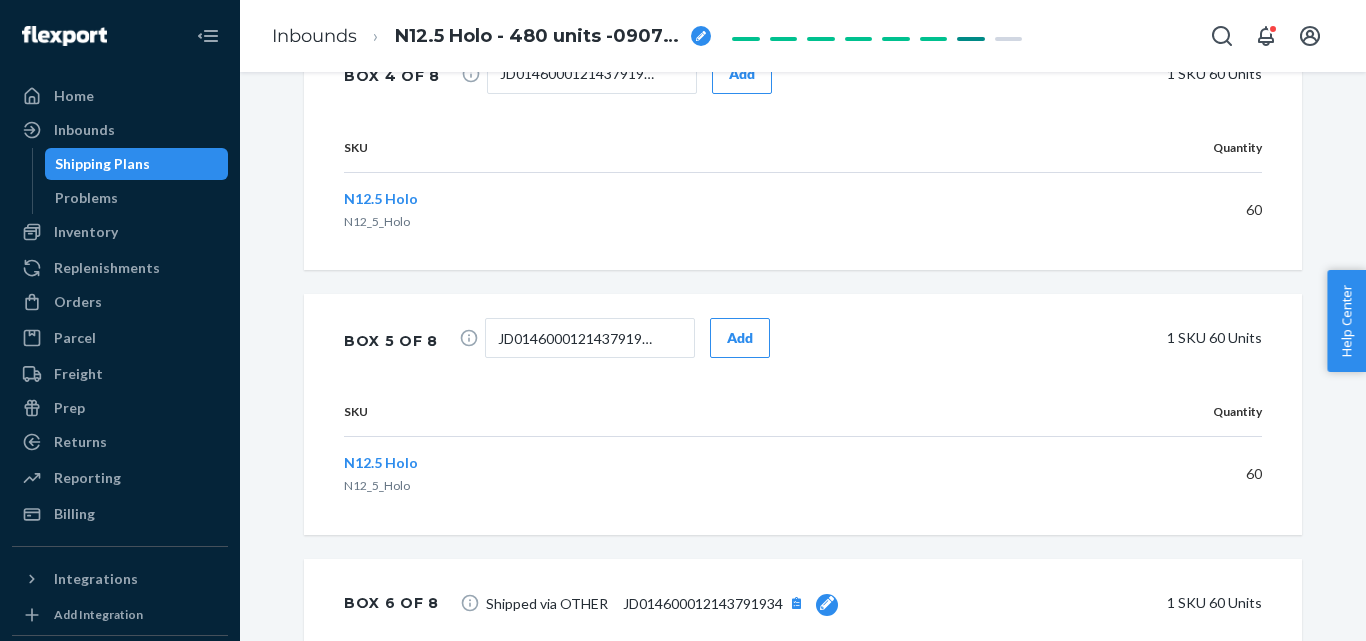scroll, scrollTop: 1735, scrollLeft: 0, axis: vertical 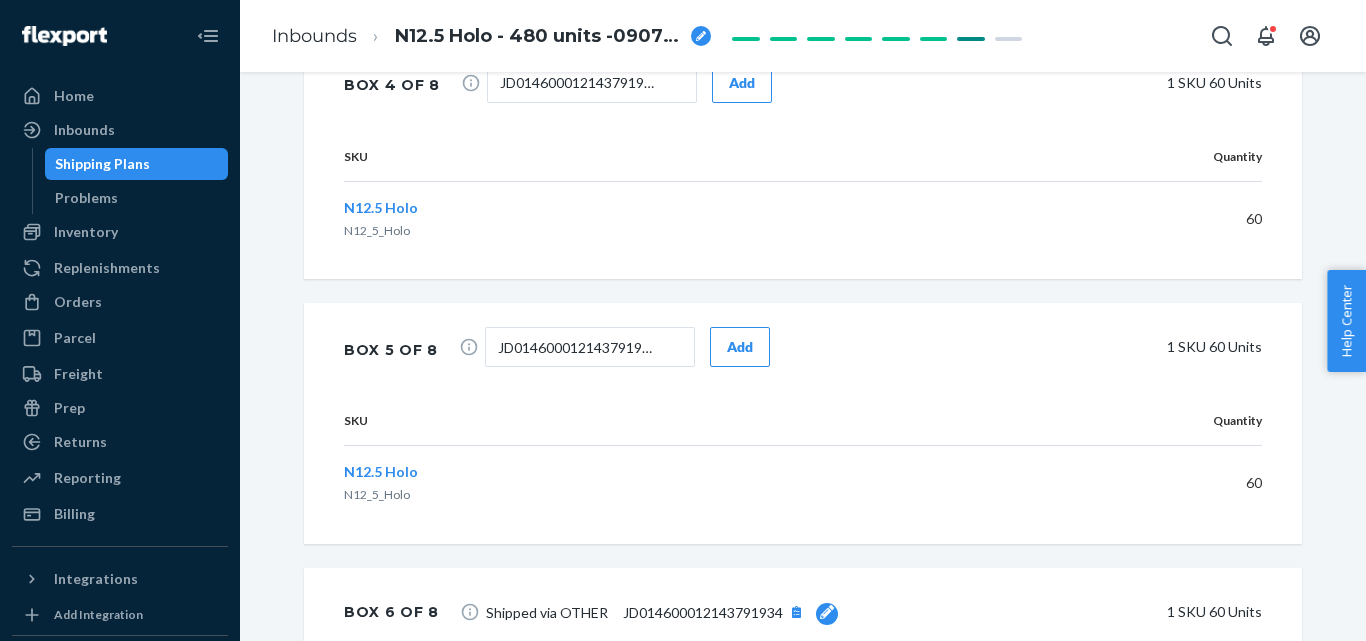 click on "Add" at bounding box center (740, 347) 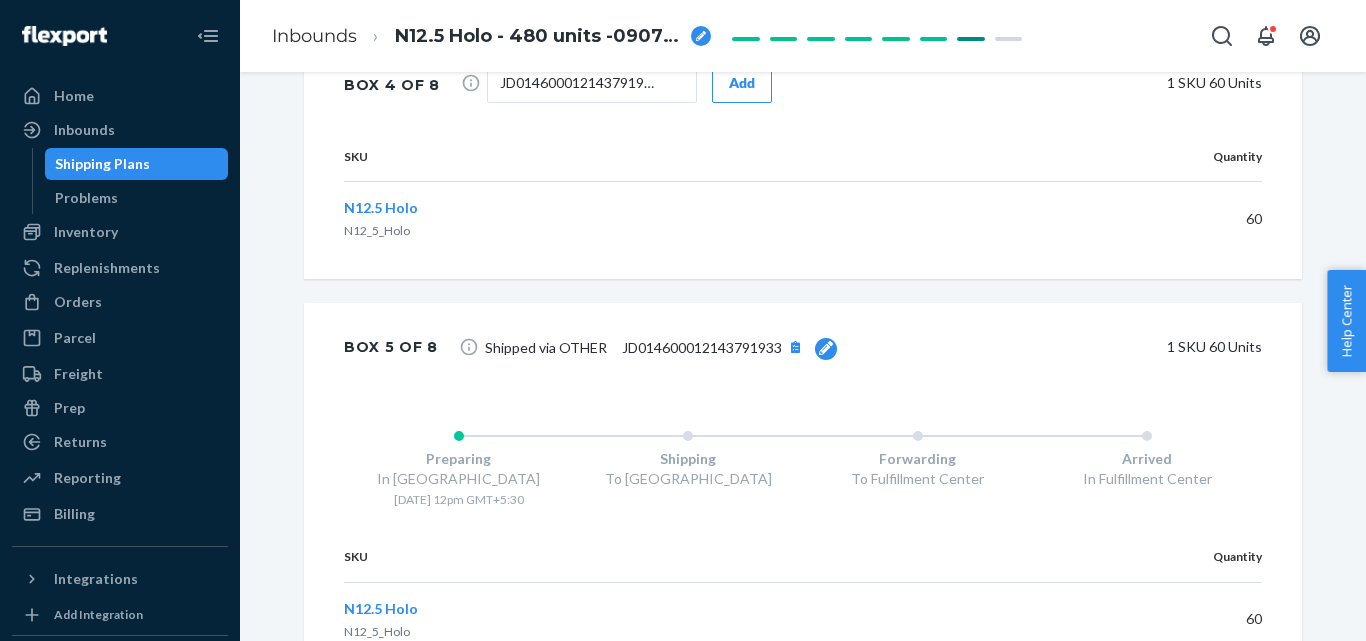 click on "Add" at bounding box center (742, 83) 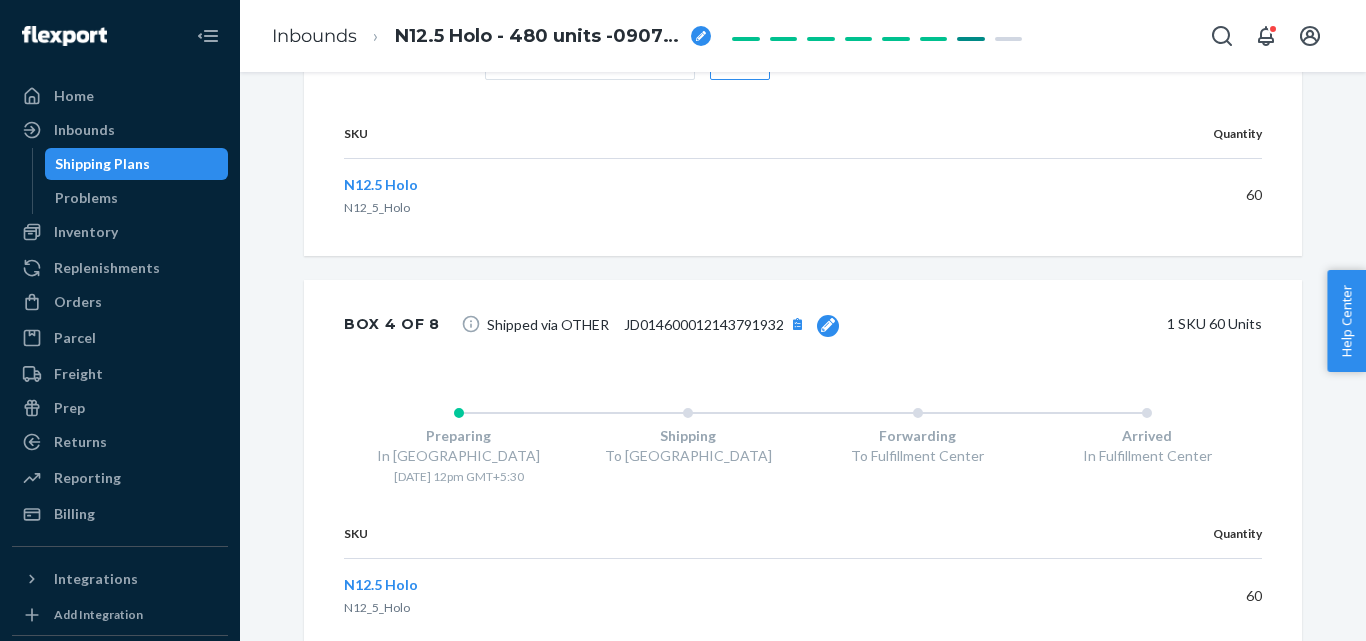 scroll, scrollTop: 1035, scrollLeft: 0, axis: vertical 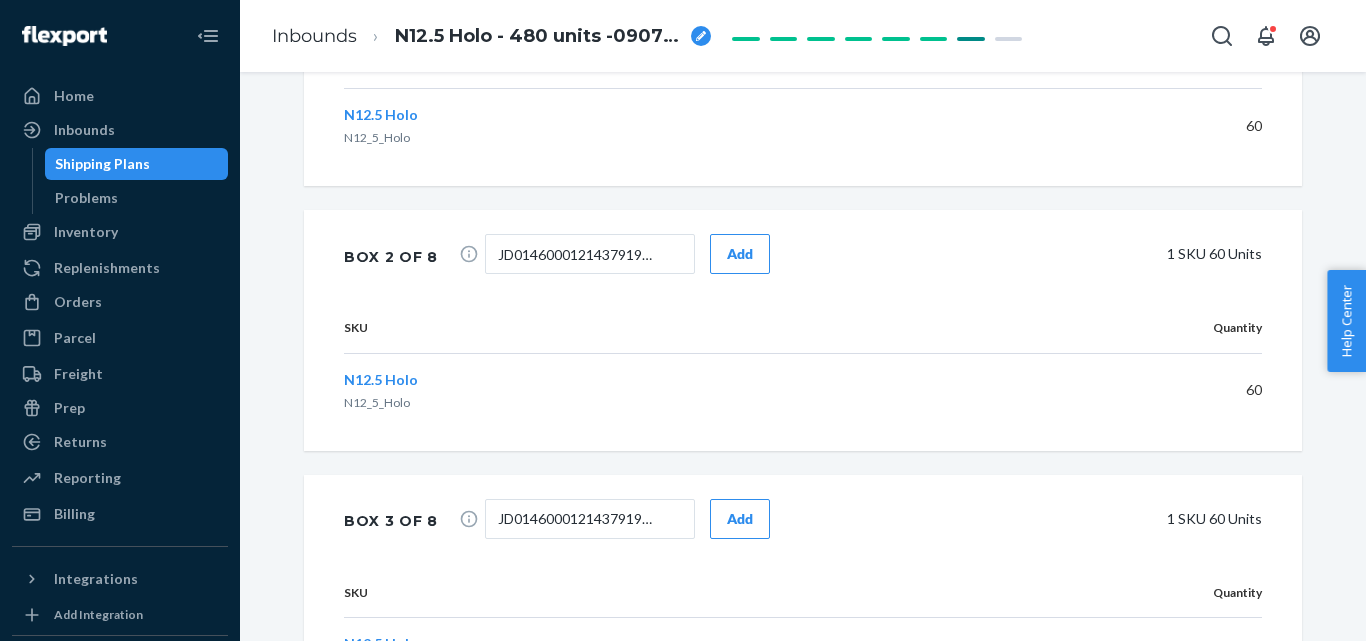 click on "Add" at bounding box center [740, 254] 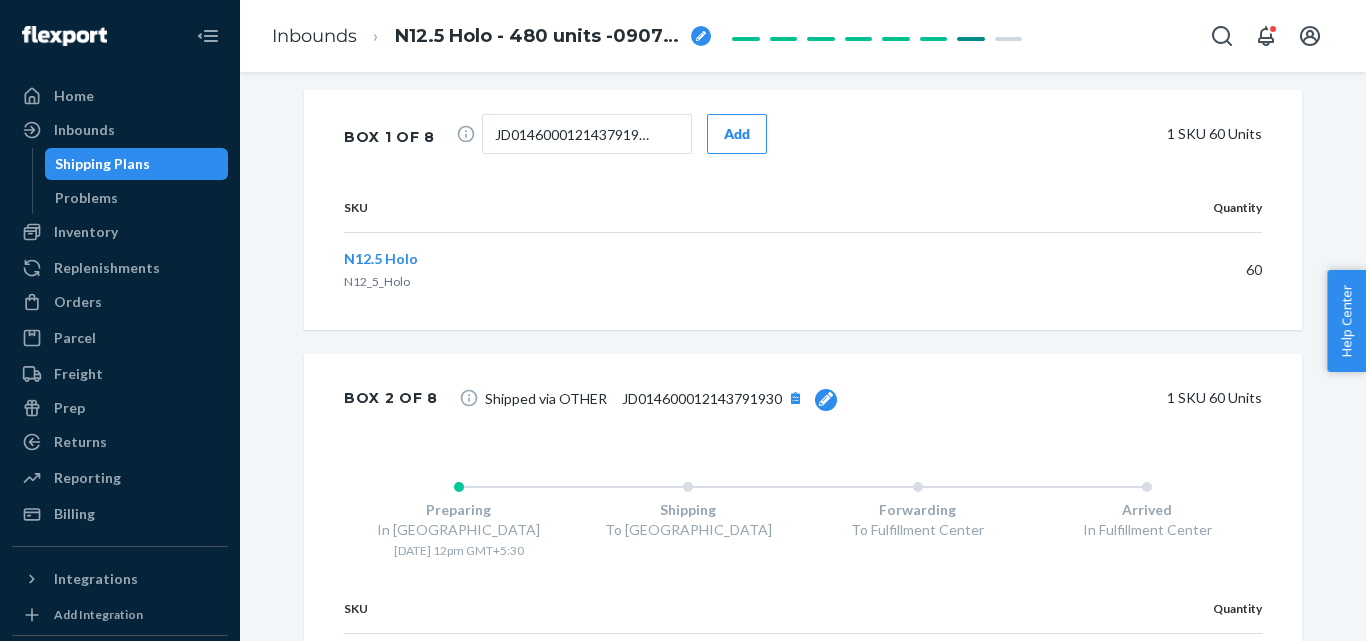 scroll, scrollTop: 856, scrollLeft: 0, axis: vertical 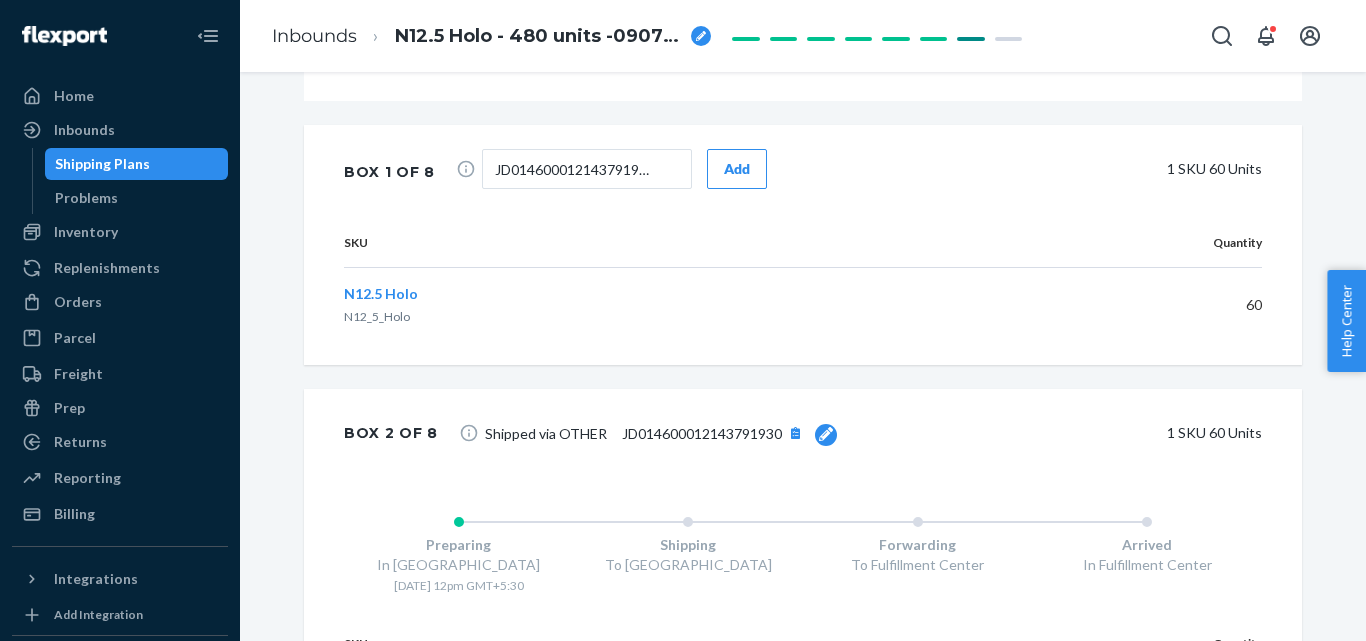 click on "Add" at bounding box center (737, 169) 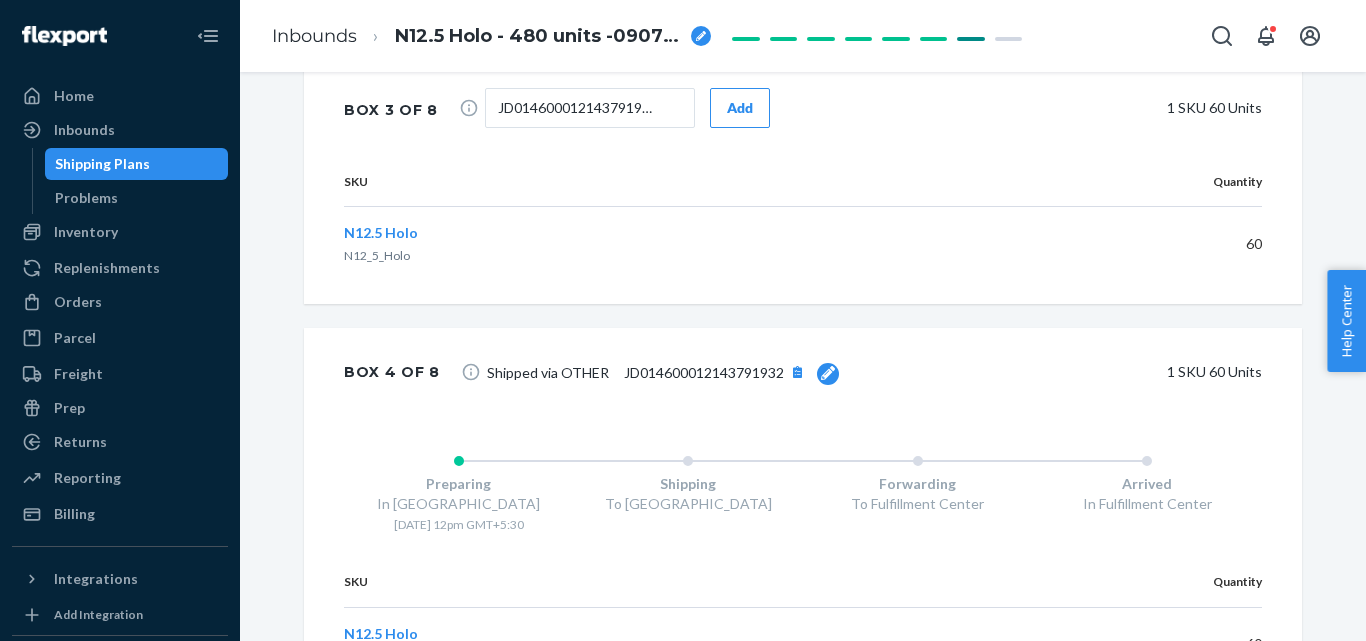scroll, scrollTop: 1712, scrollLeft: 0, axis: vertical 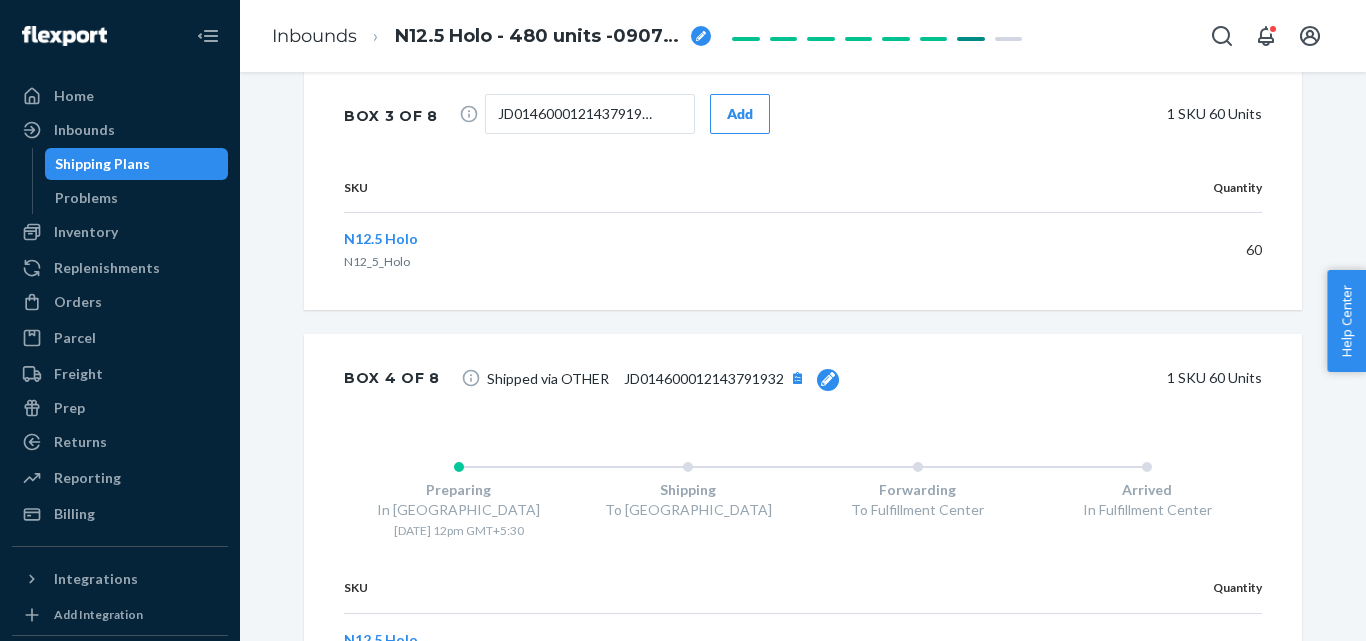 click on "Add" at bounding box center [740, 114] 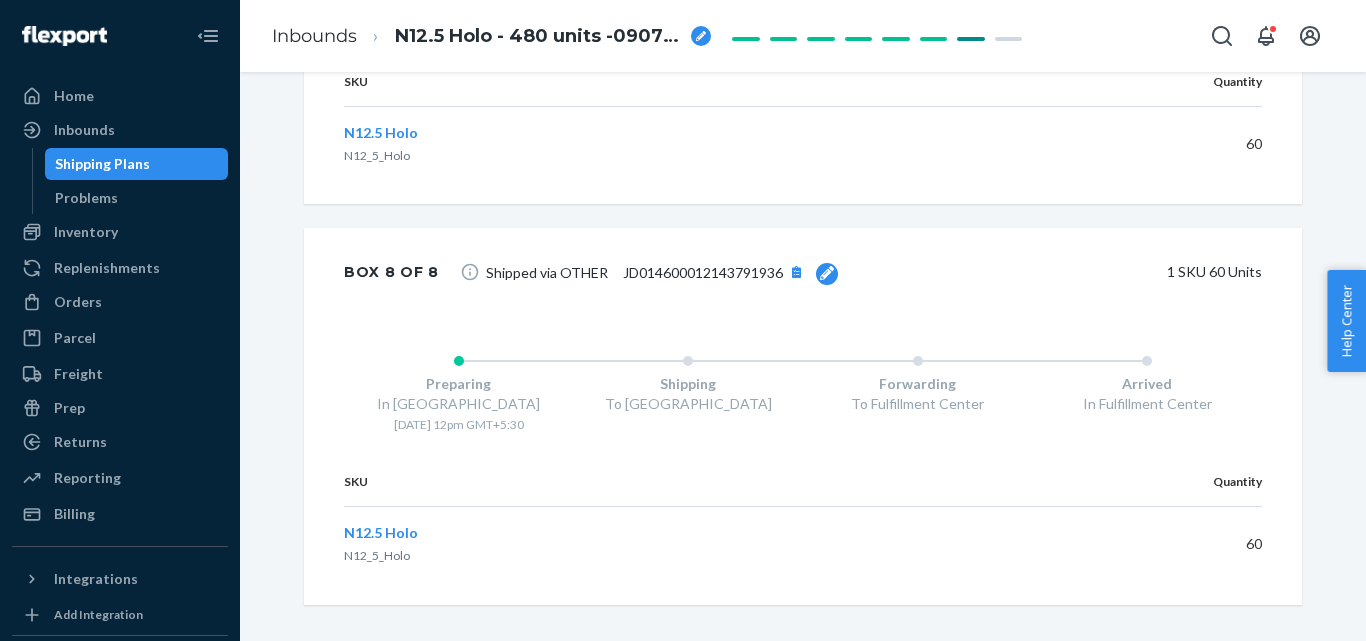 scroll, scrollTop: 3606, scrollLeft: 0, axis: vertical 